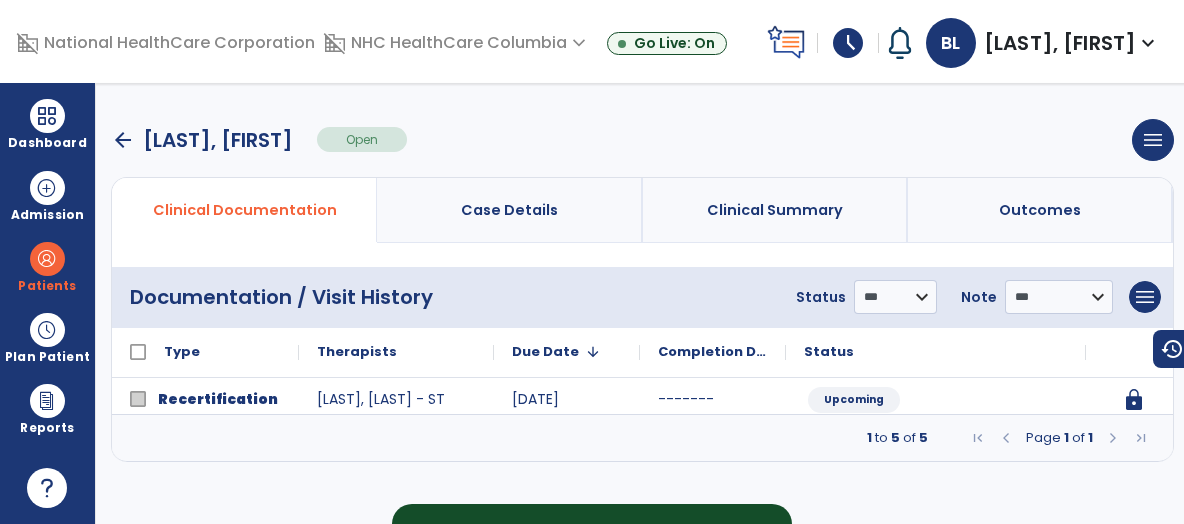 scroll, scrollTop: 0, scrollLeft: 0, axis: both 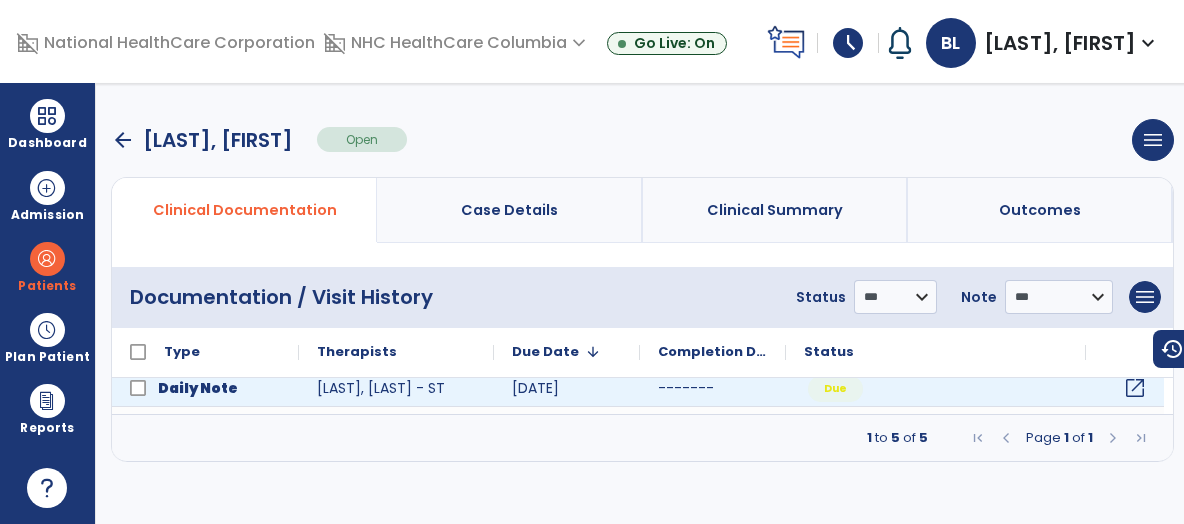 click on "open_in_new" 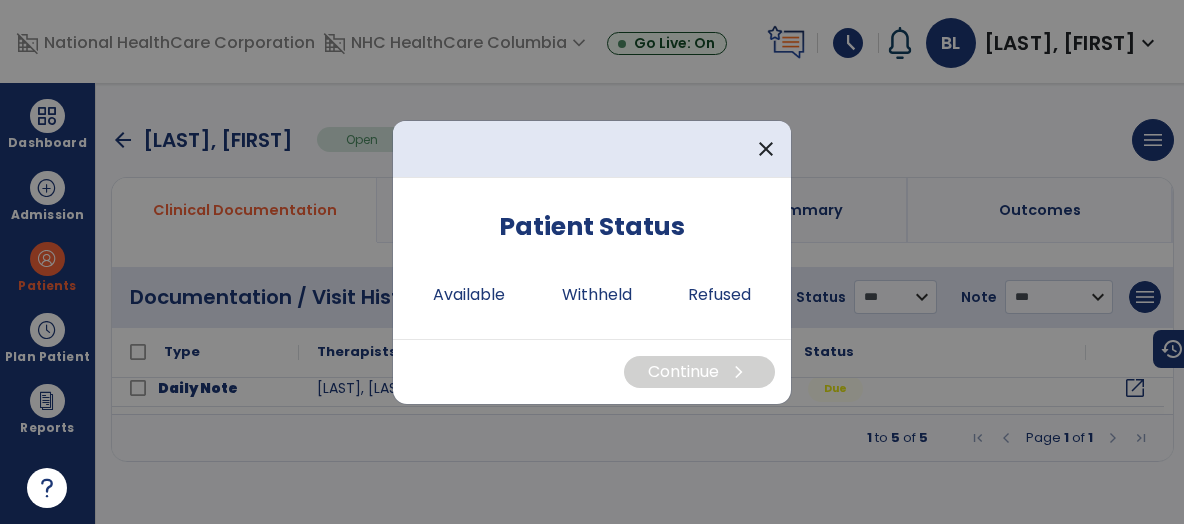 click on "Patient Status  Available   Withheld   Refused" at bounding box center (592, 266) 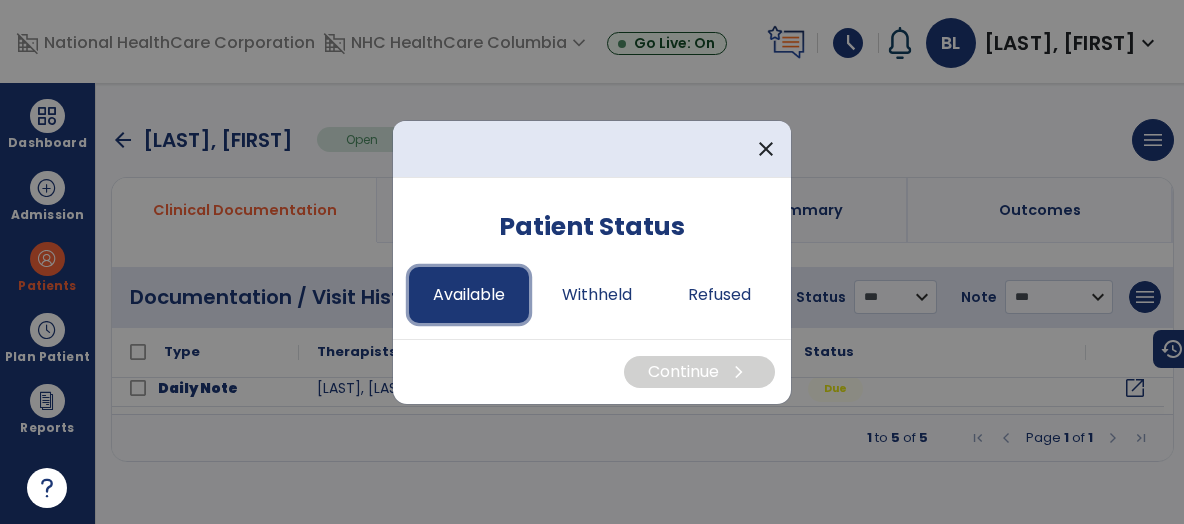 click on "Available" at bounding box center (469, 295) 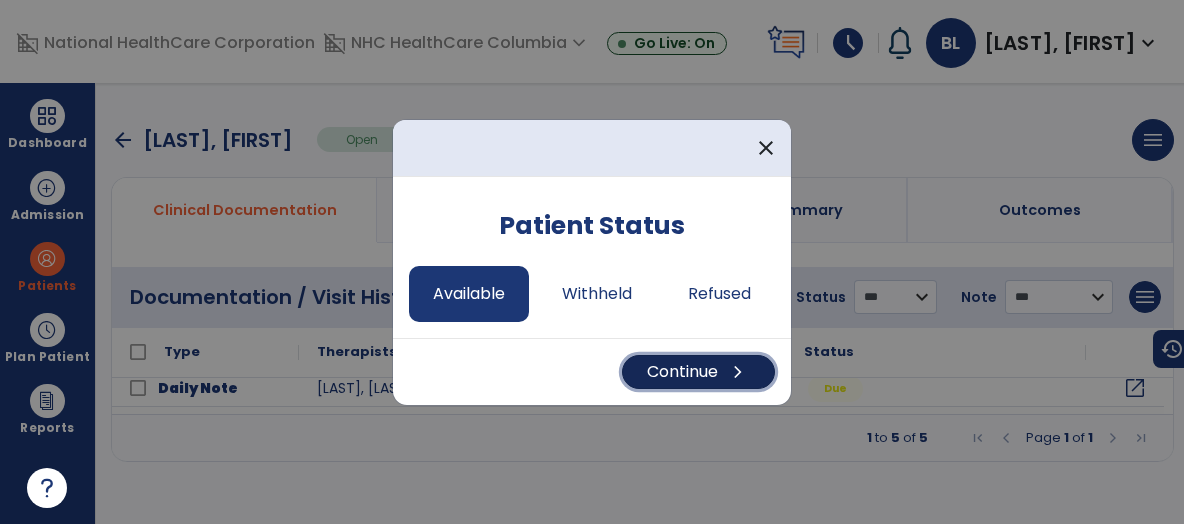 click on "Continue   chevron_right" at bounding box center (698, 372) 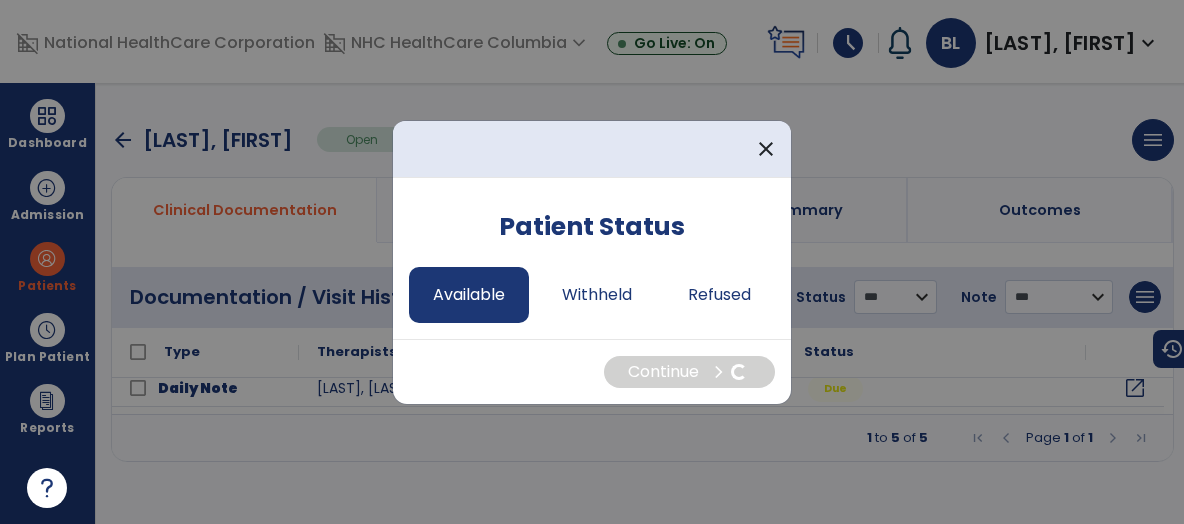 select on "*" 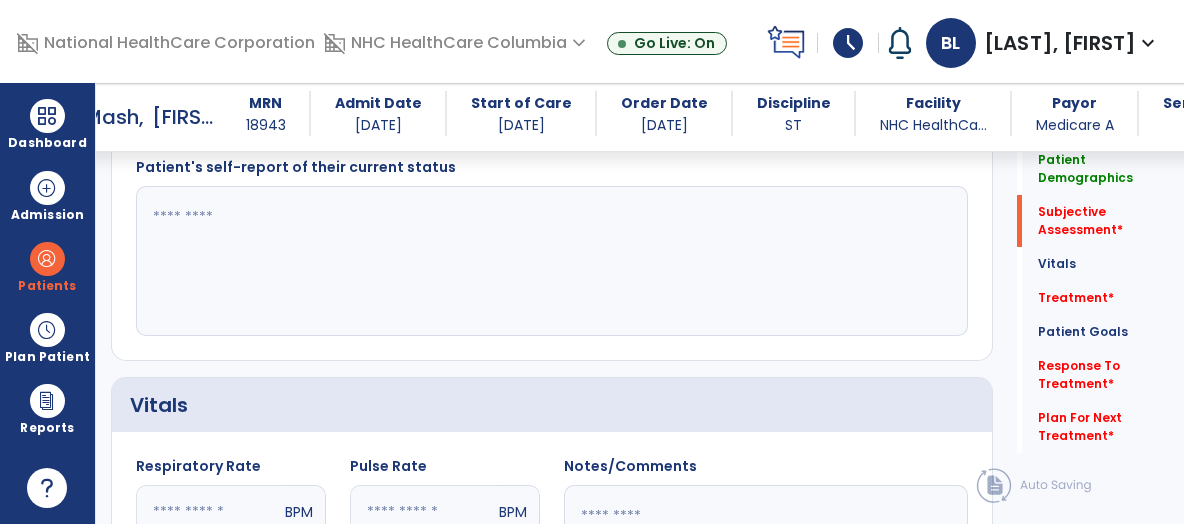 click 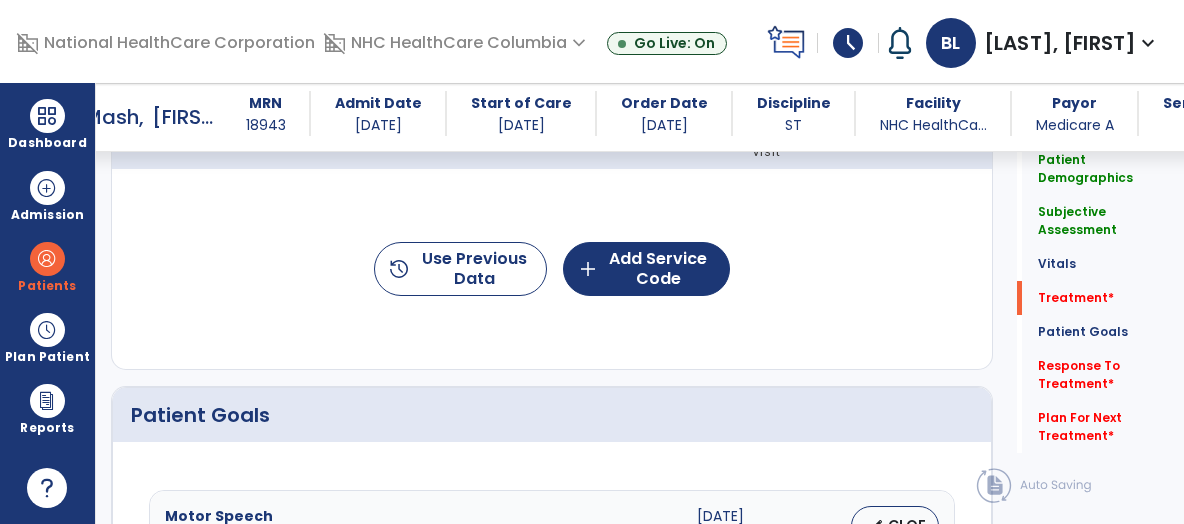 scroll, scrollTop: 1174, scrollLeft: 0, axis: vertical 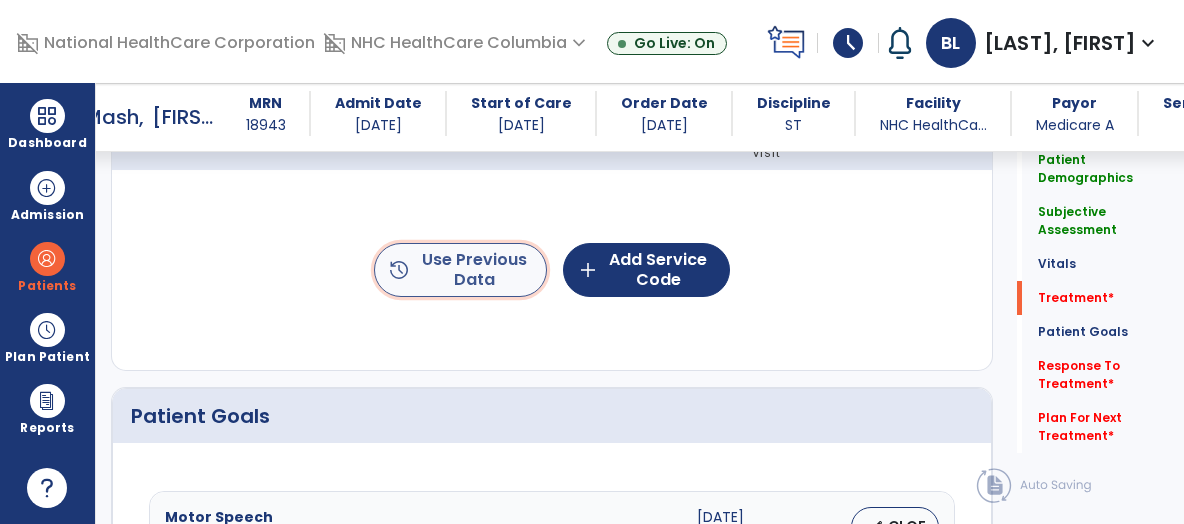 click on "history  Use Previous Data" 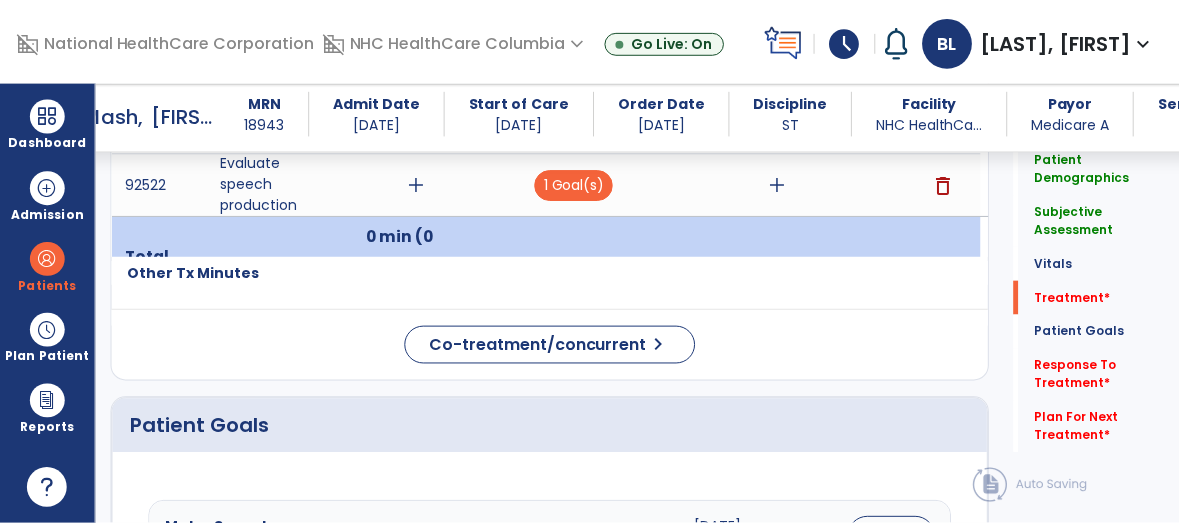 scroll, scrollTop: 1114, scrollLeft: 0, axis: vertical 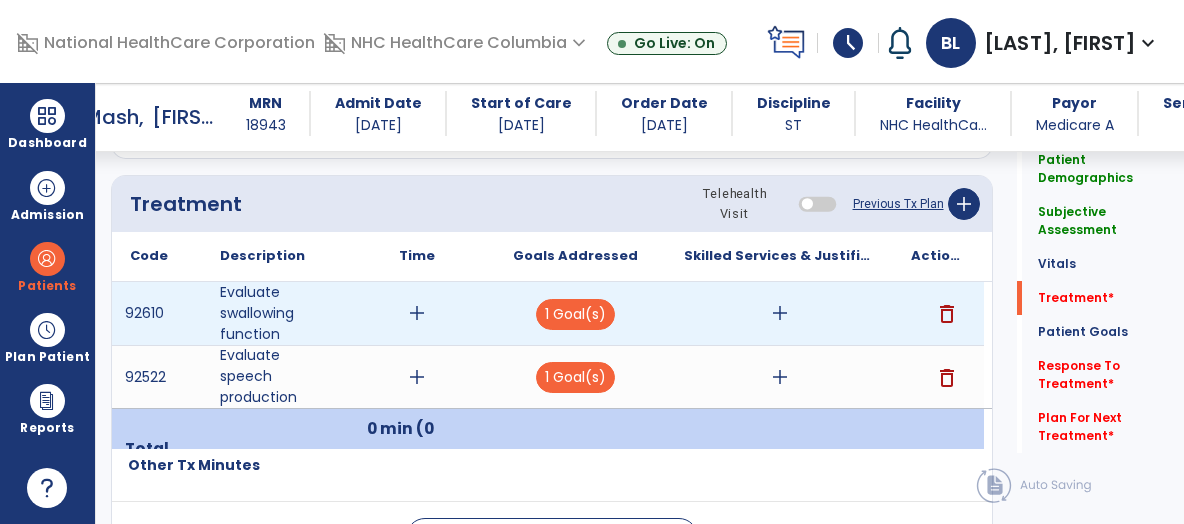 click on "delete" at bounding box center (947, 314) 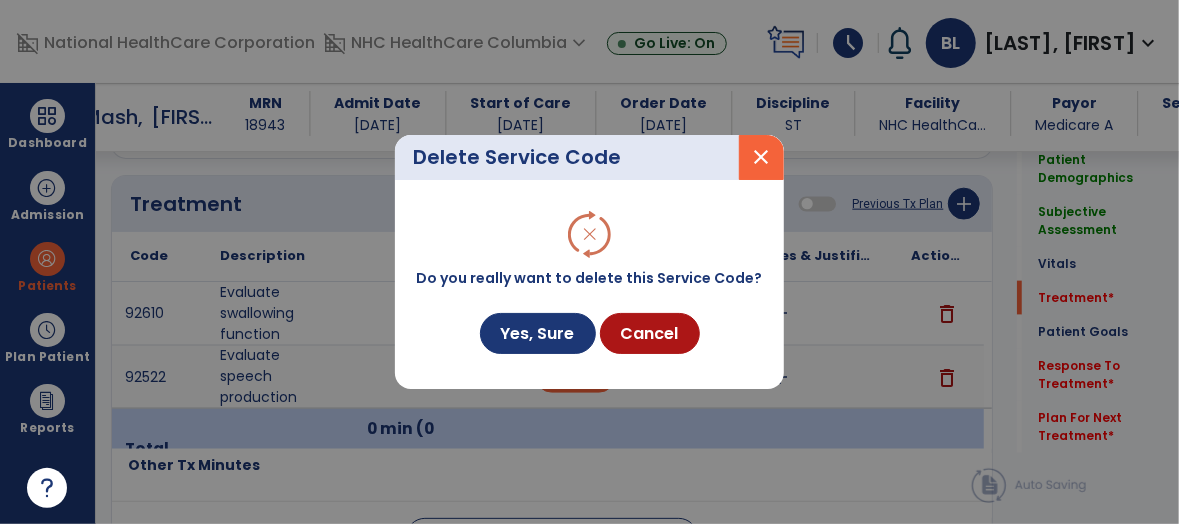 scroll, scrollTop: 1114, scrollLeft: 0, axis: vertical 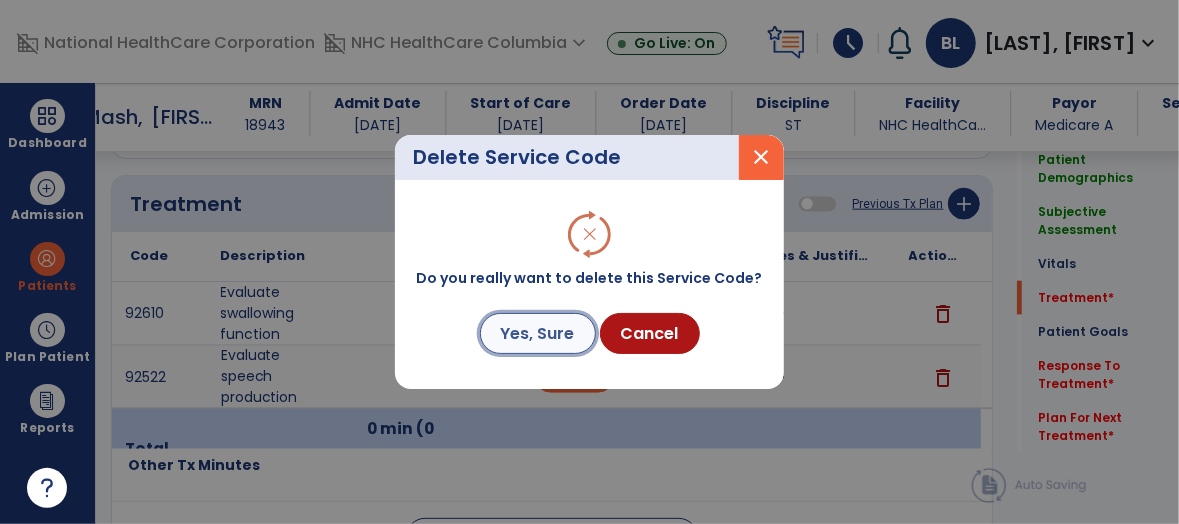 click on "Yes, Sure" at bounding box center (538, 333) 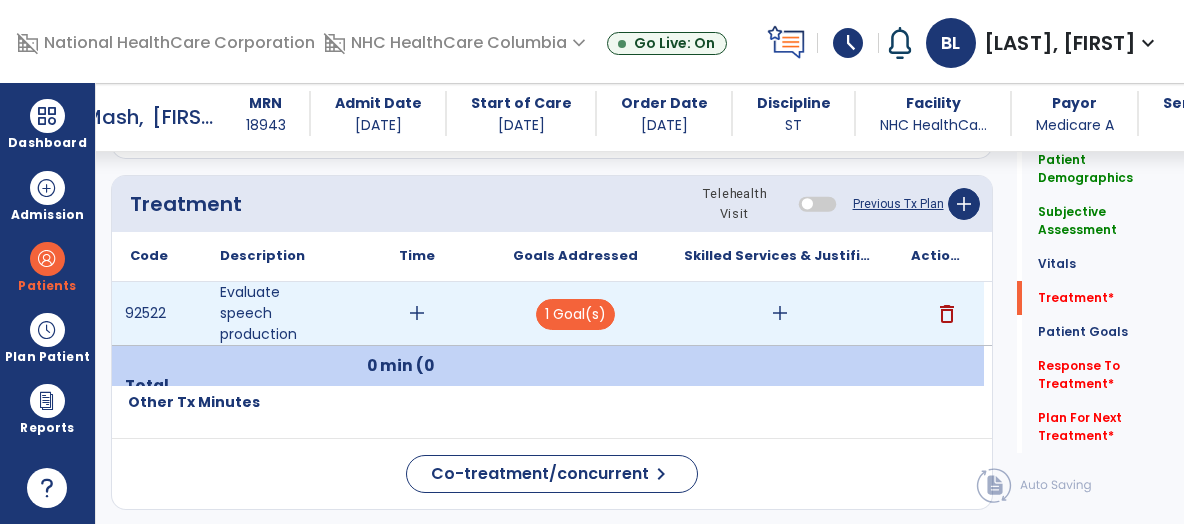 click on "delete" at bounding box center (938, 313) 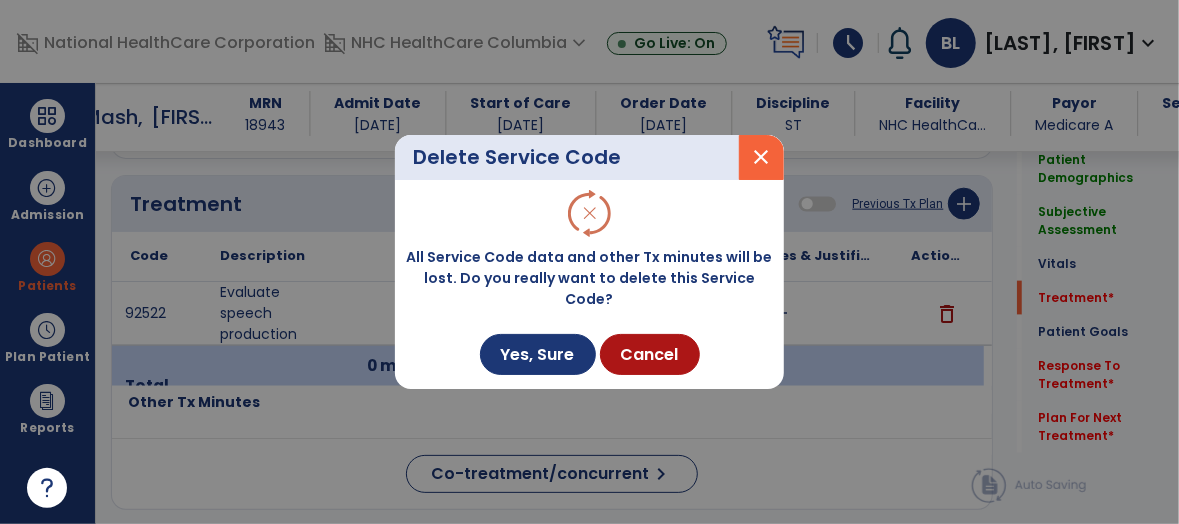 scroll, scrollTop: 1114, scrollLeft: 0, axis: vertical 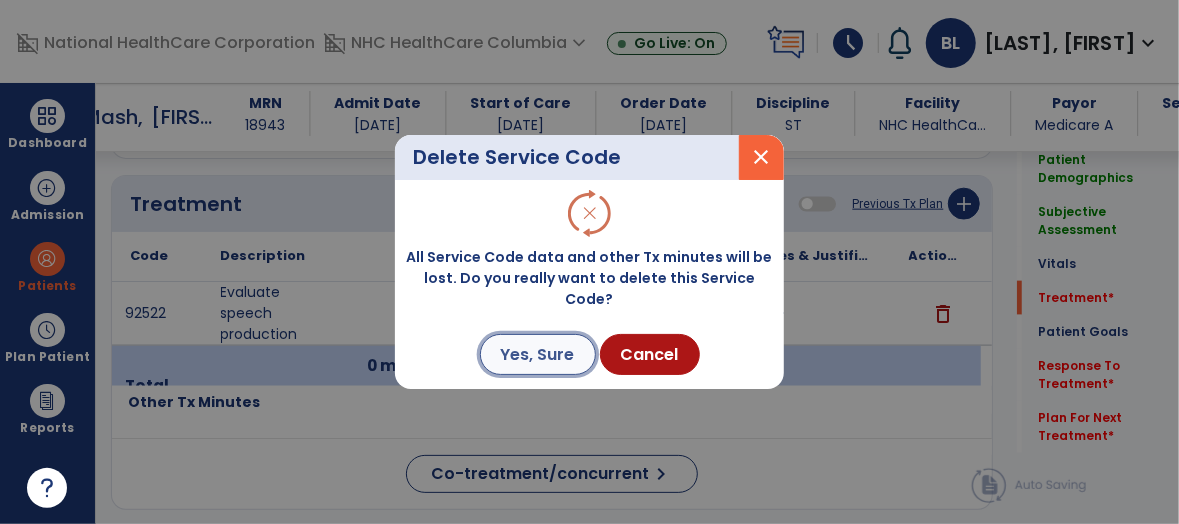 click on "Yes, Sure" at bounding box center (538, 354) 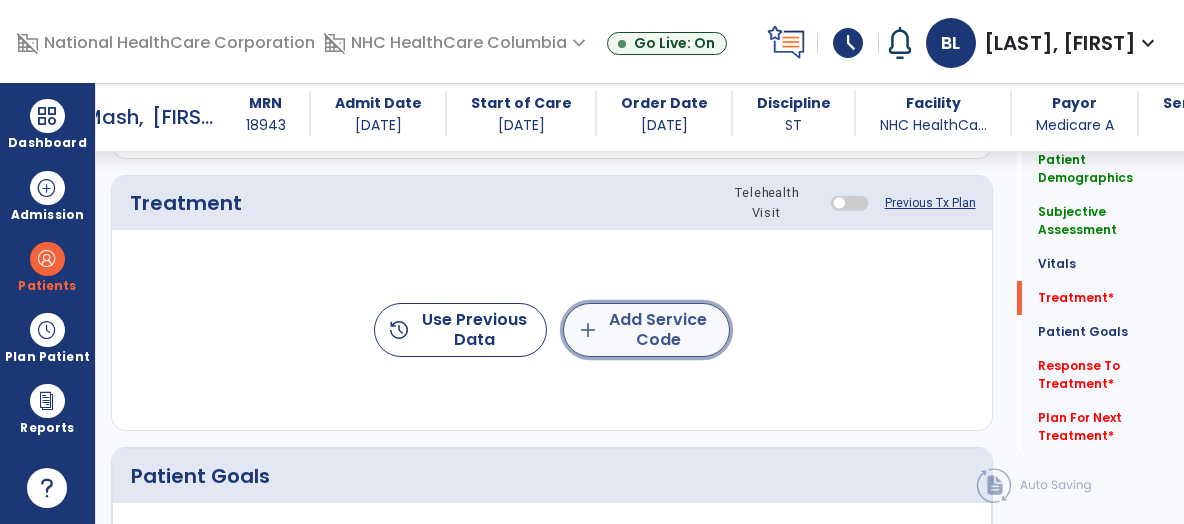 click on "add  Add Service Code" 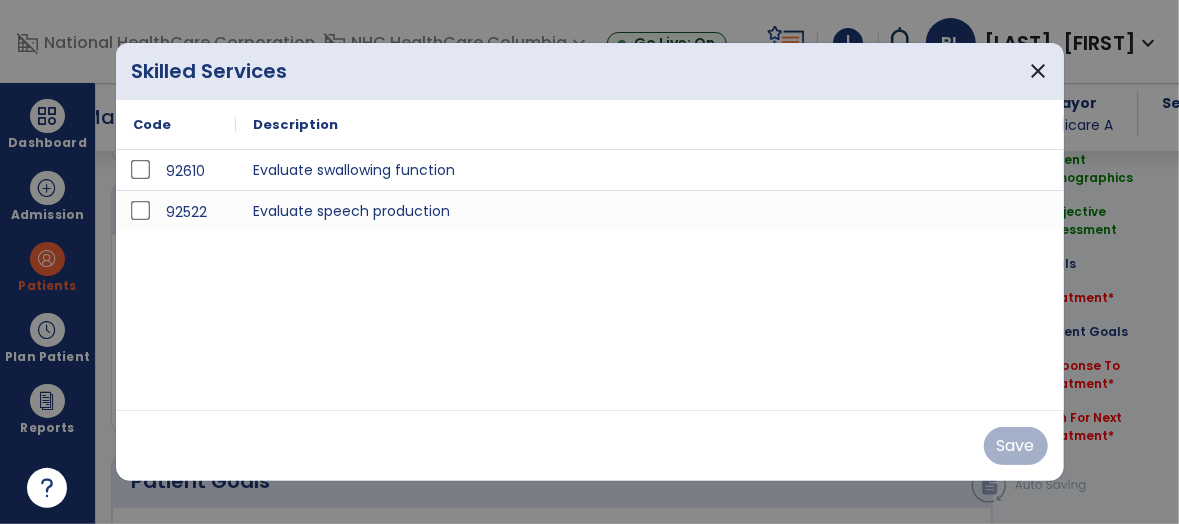 scroll, scrollTop: 1114, scrollLeft: 0, axis: vertical 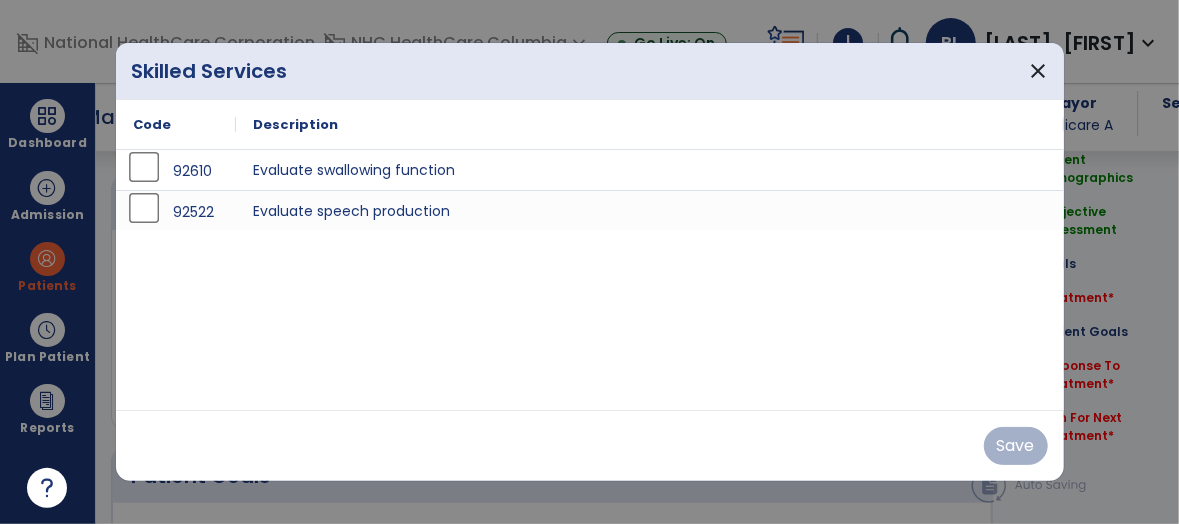 click on "[CODE] [TEXT]   [CODE] [TEXT]" at bounding box center [590, 280] 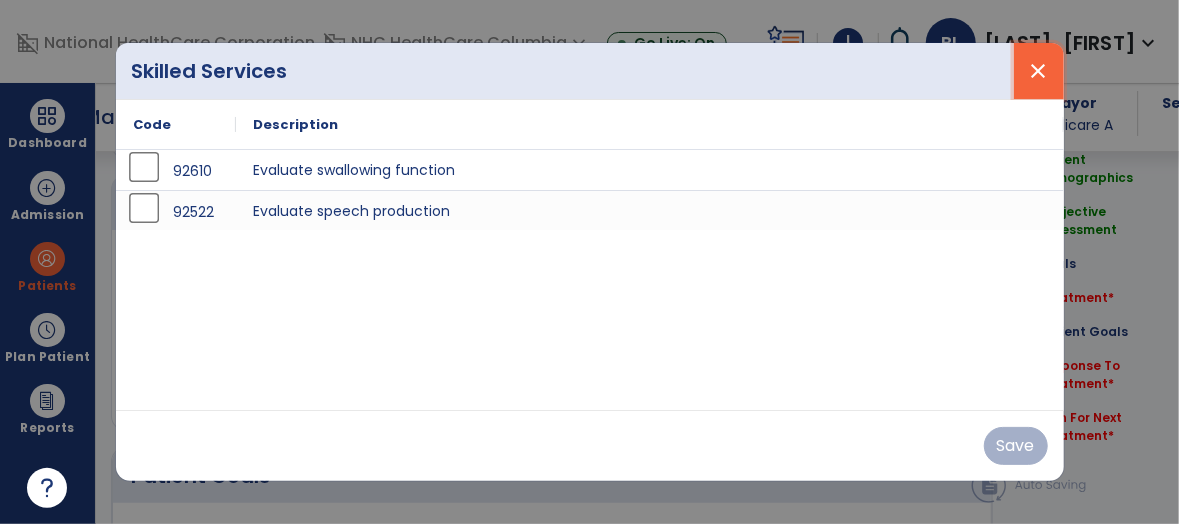 click on "close" at bounding box center [1039, 71] 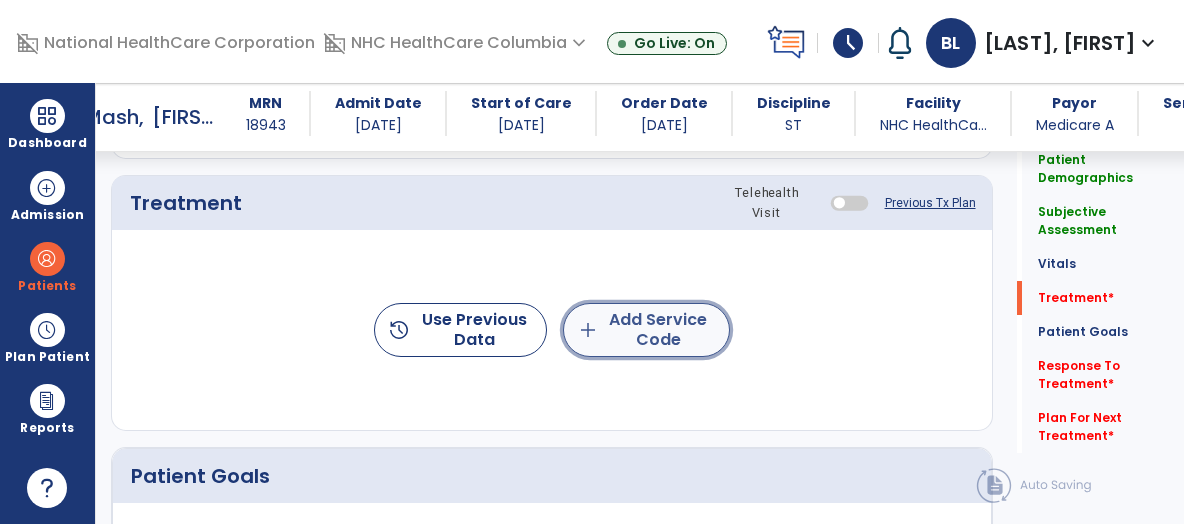click on "add  Add Service Code" 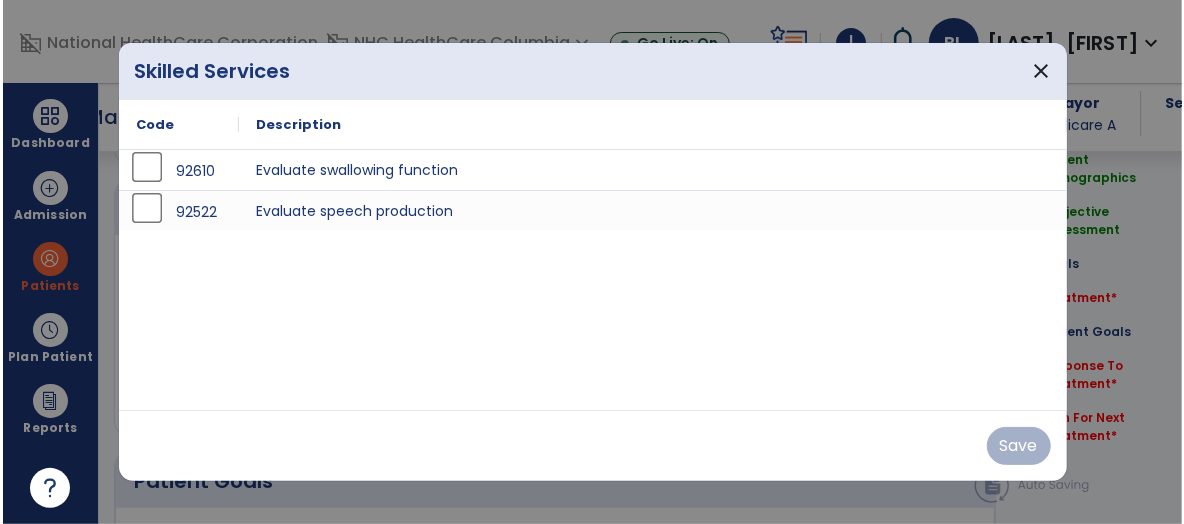 scroll, scrollTop: 1114, scrollLeft: 0, axis: vertical 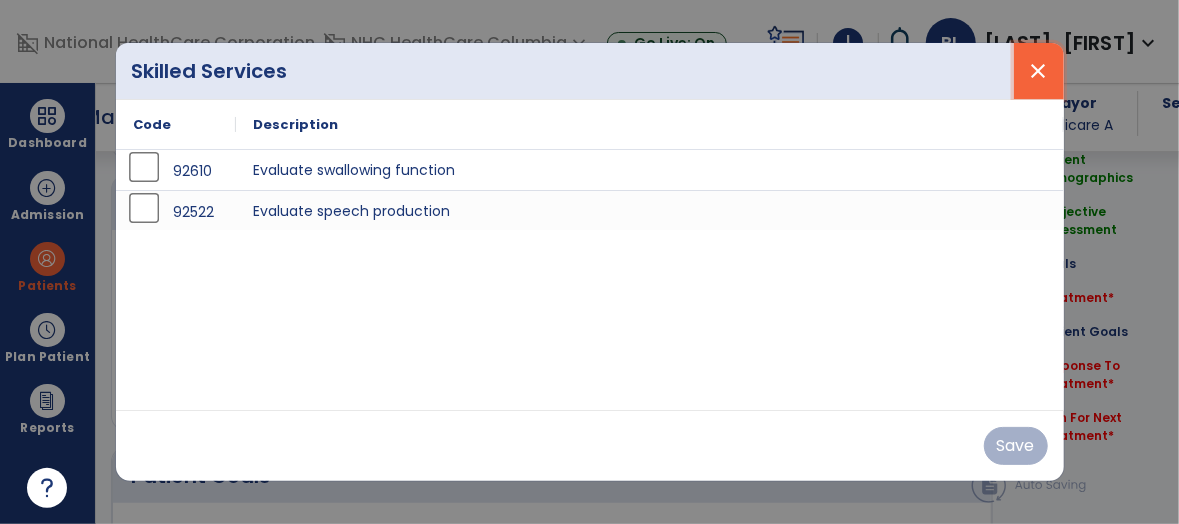 click on "close" at bounding box center [1039, 71] 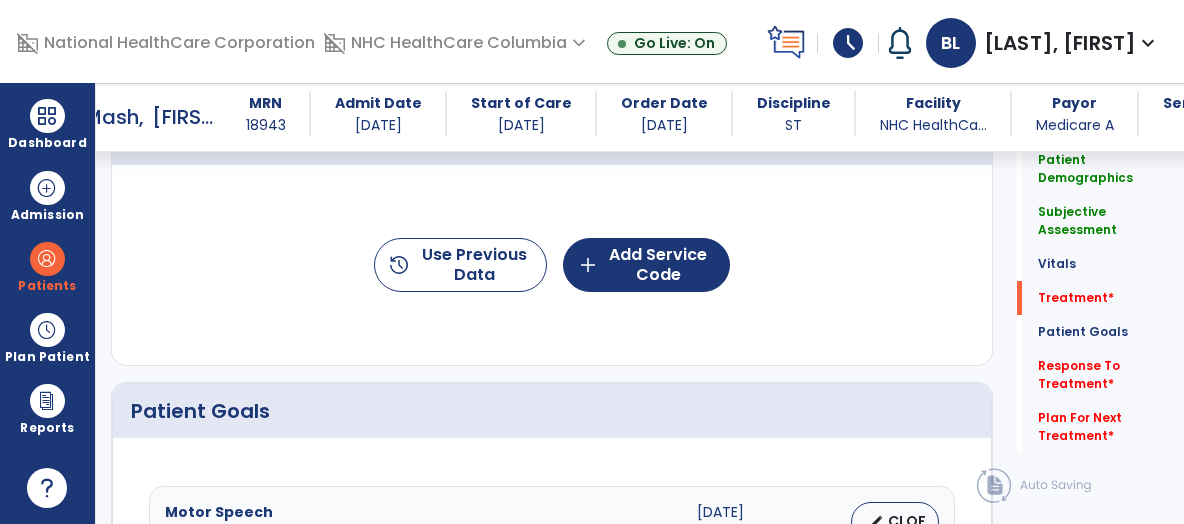 scroll, scrollTop: 1168, scrollLeft: 0, axis: vertical 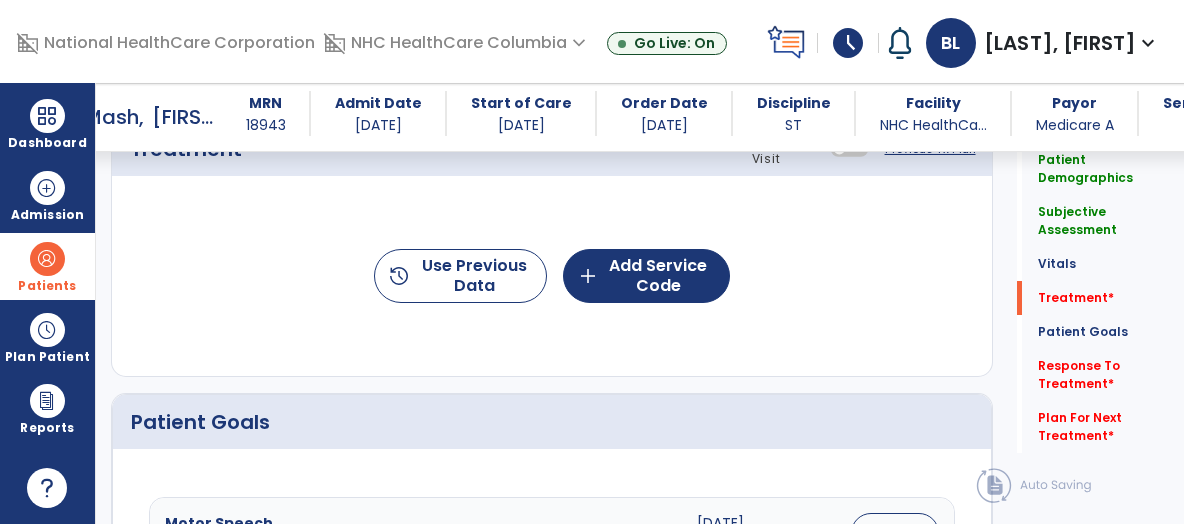 click at bounding box center (47, 259) 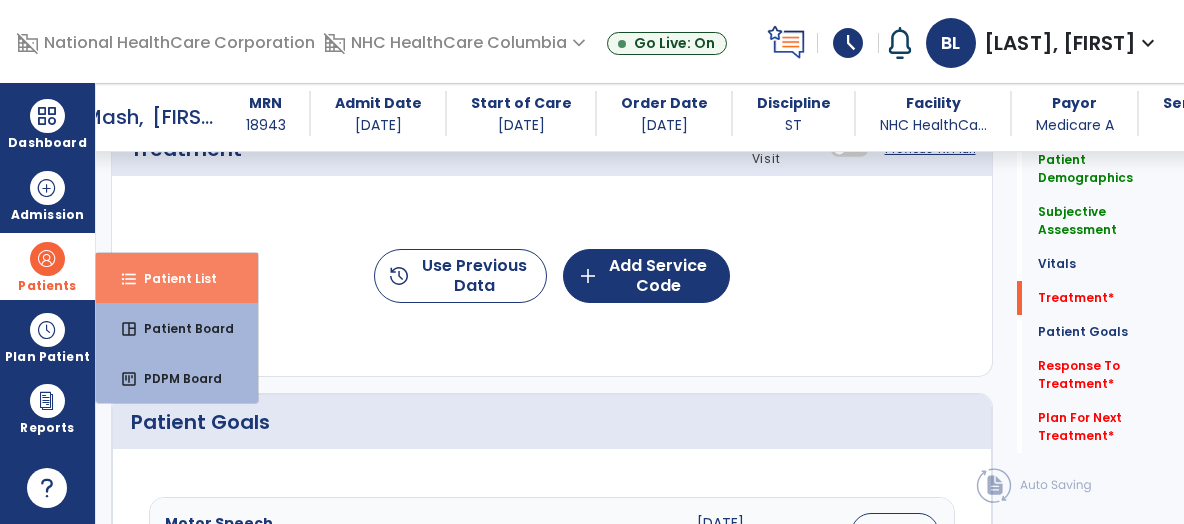 click on "Patient List" at bounding box center (172, 278) 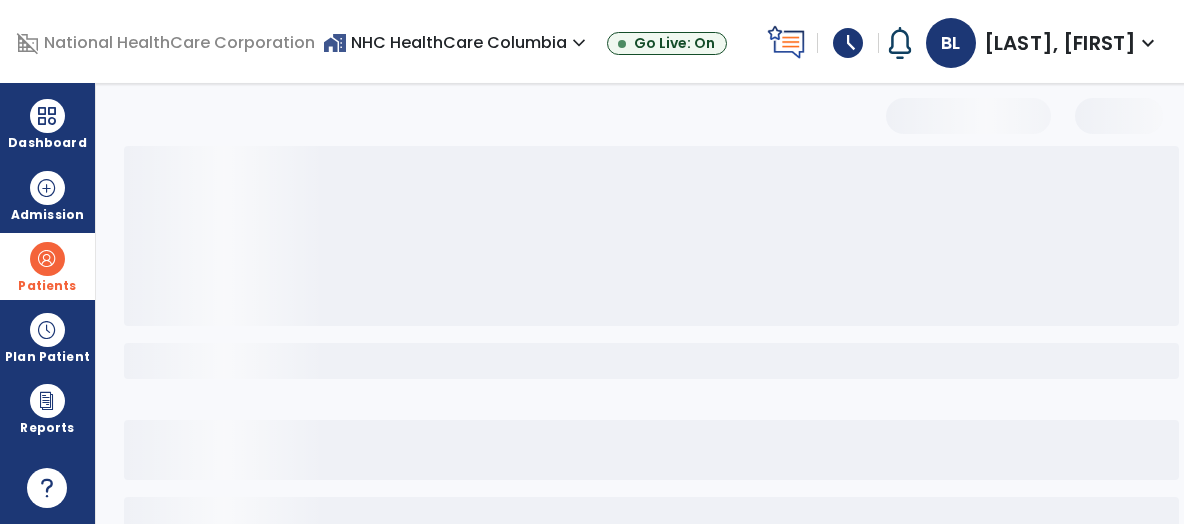 scroll, scrollTop: 218, scrollLeft: 0, axis: vertical 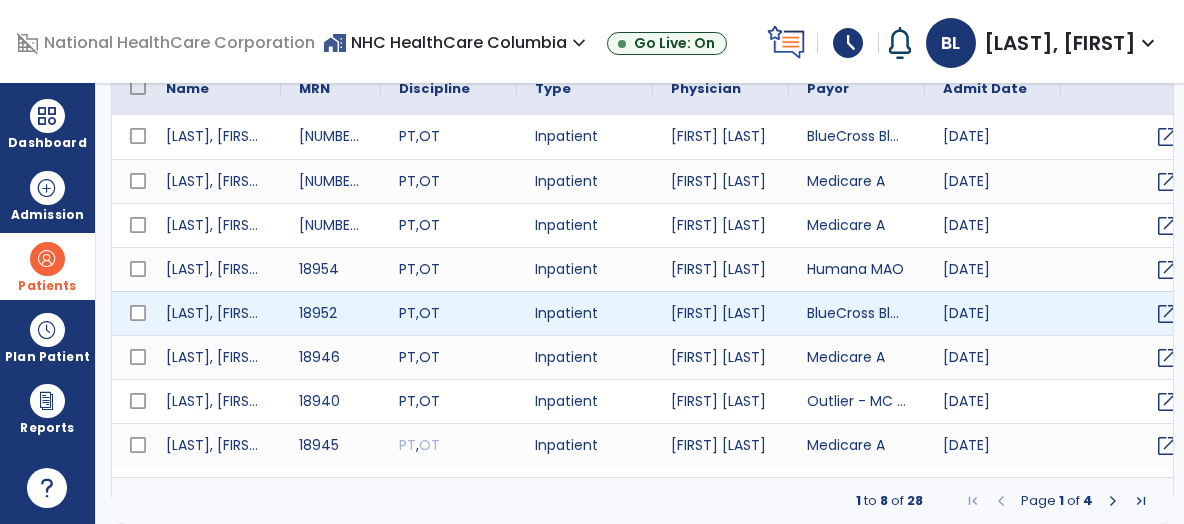 select on "***" 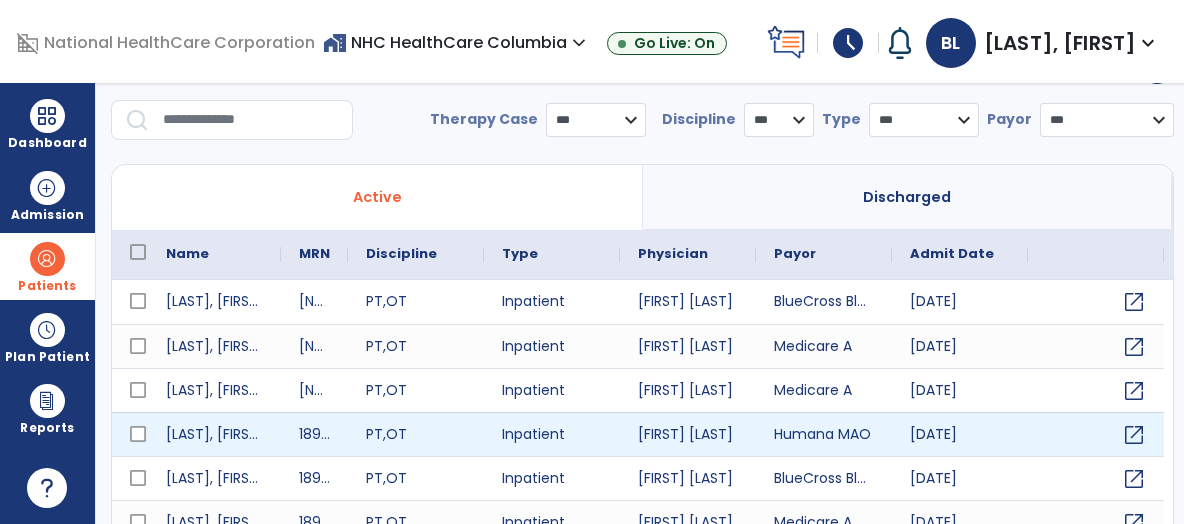 scroll, scrollTop: 52, scrollLeft: 0, axis: vertical 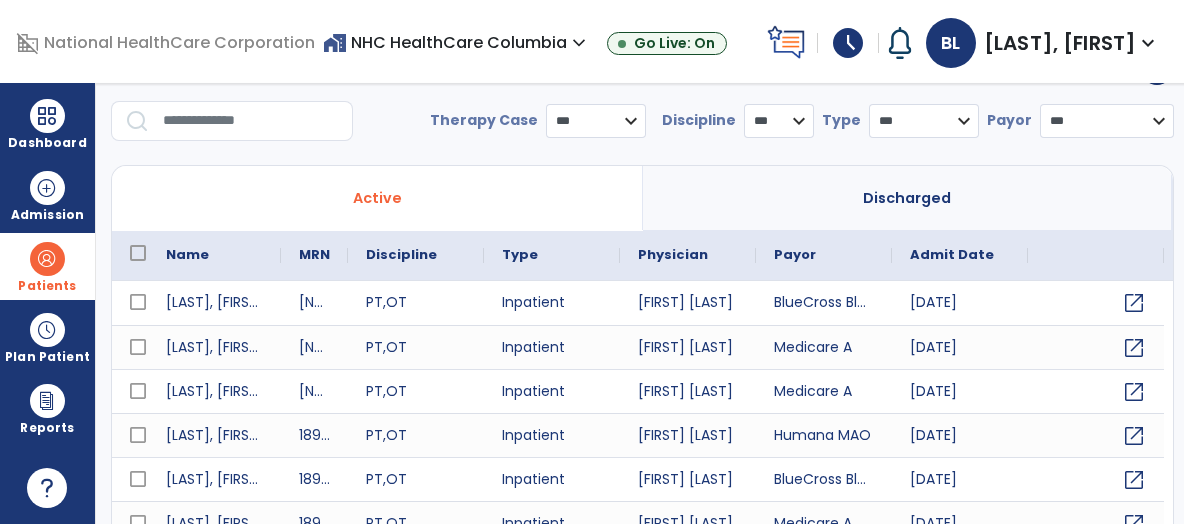 click at bounding box center (251, 121) 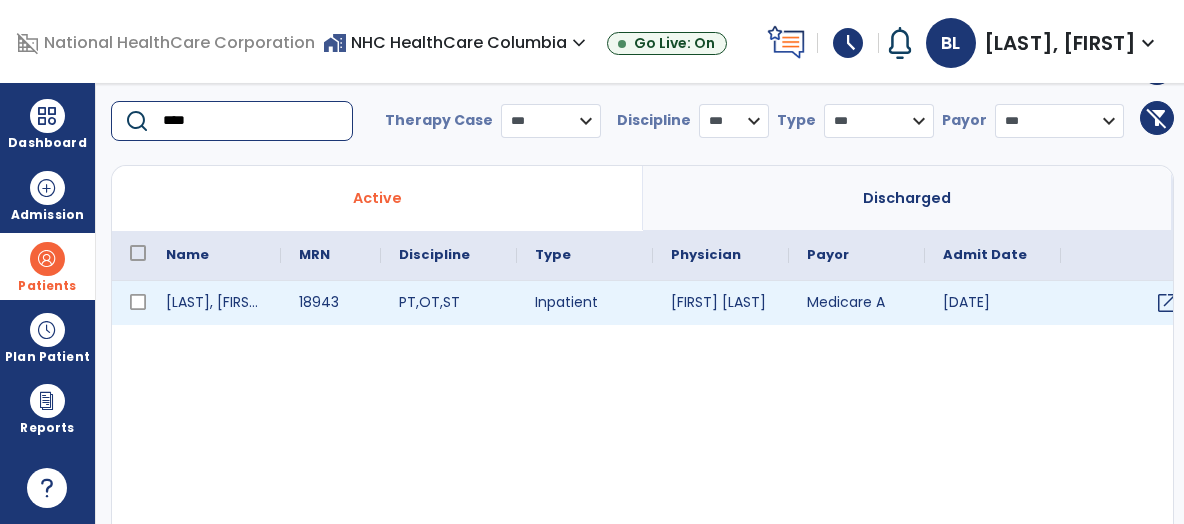 type on "****" 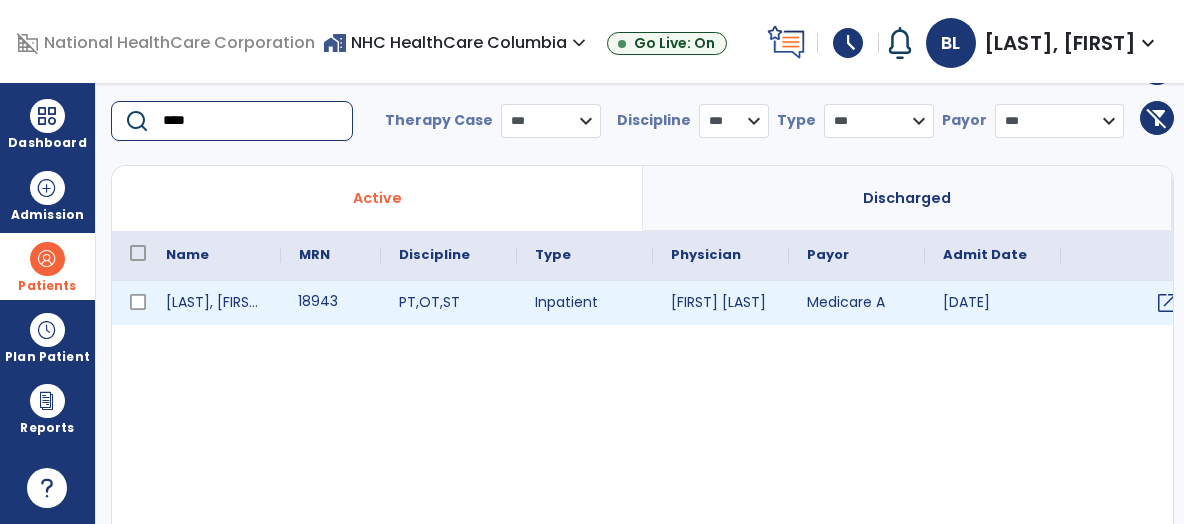 click on "18943" at bounding box center (331, 303) 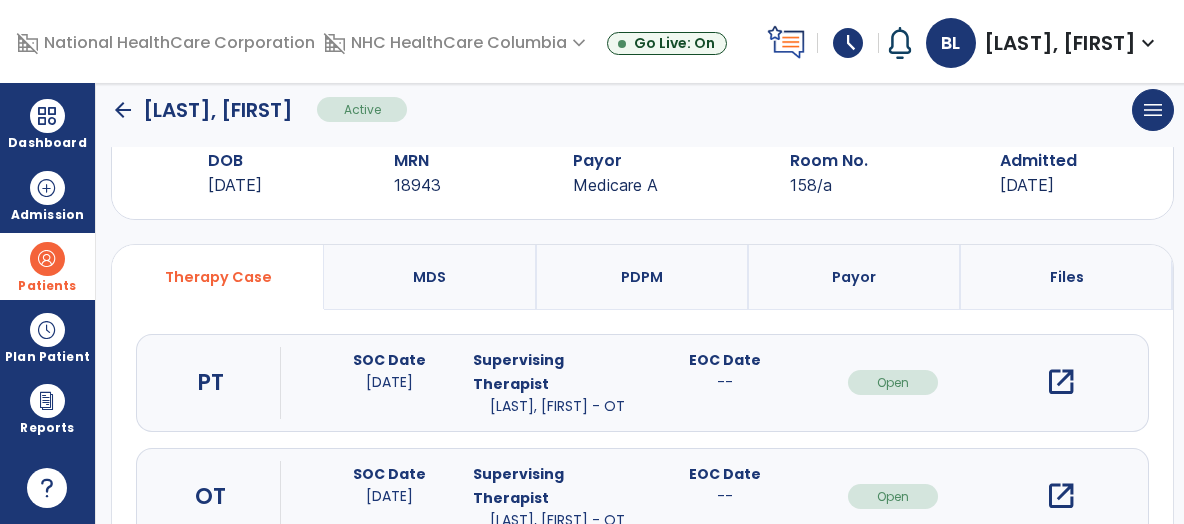 scroll, scrollTop: 232, scrollLeft: 0, axis: vertical 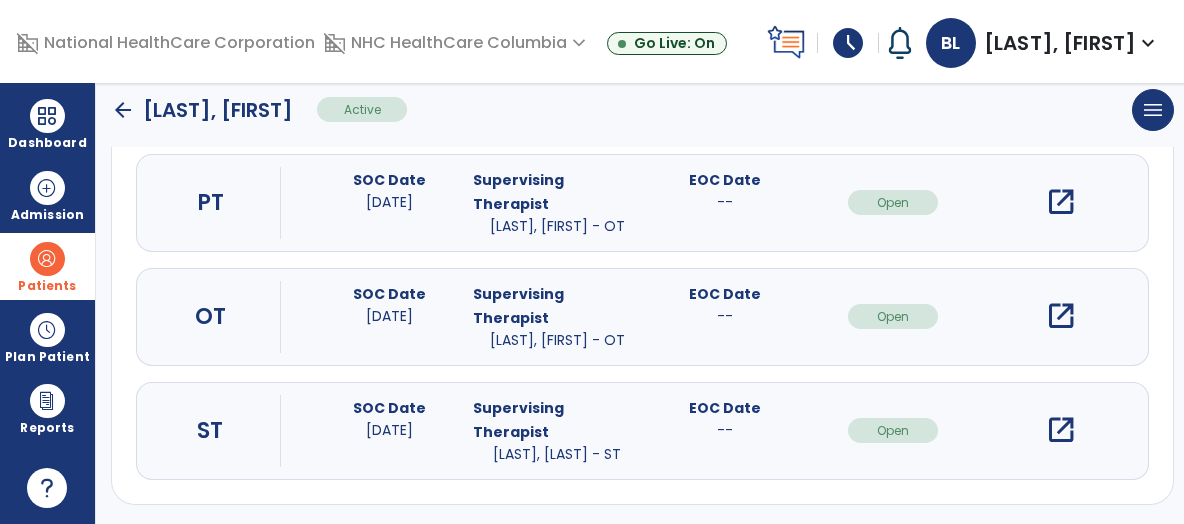 click on "open_in_new" at bounding box center (1061, 430) 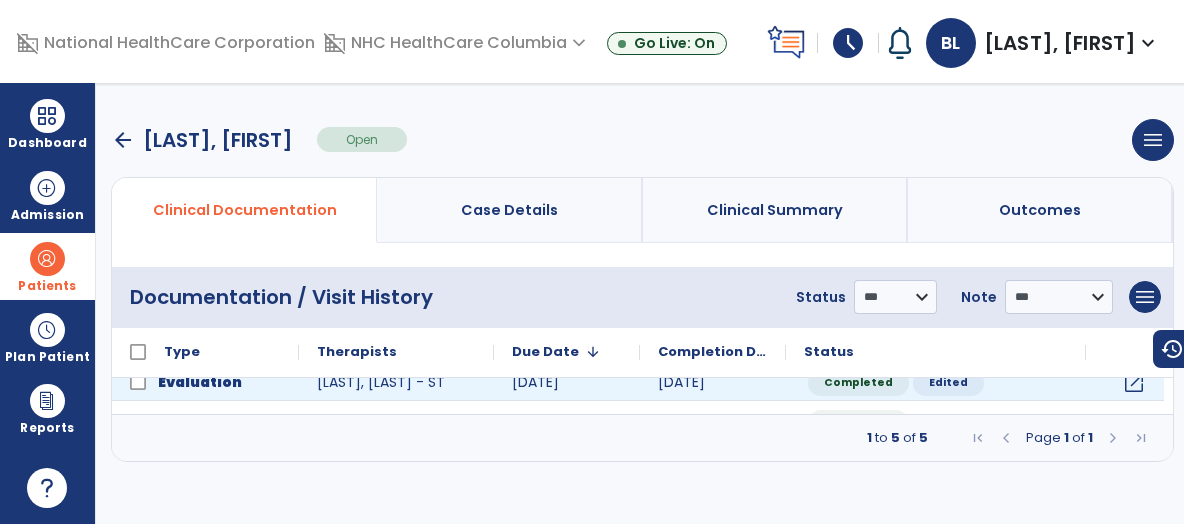 scroll, scrollTop: 120, scrollLeft: 0, axis: vertical 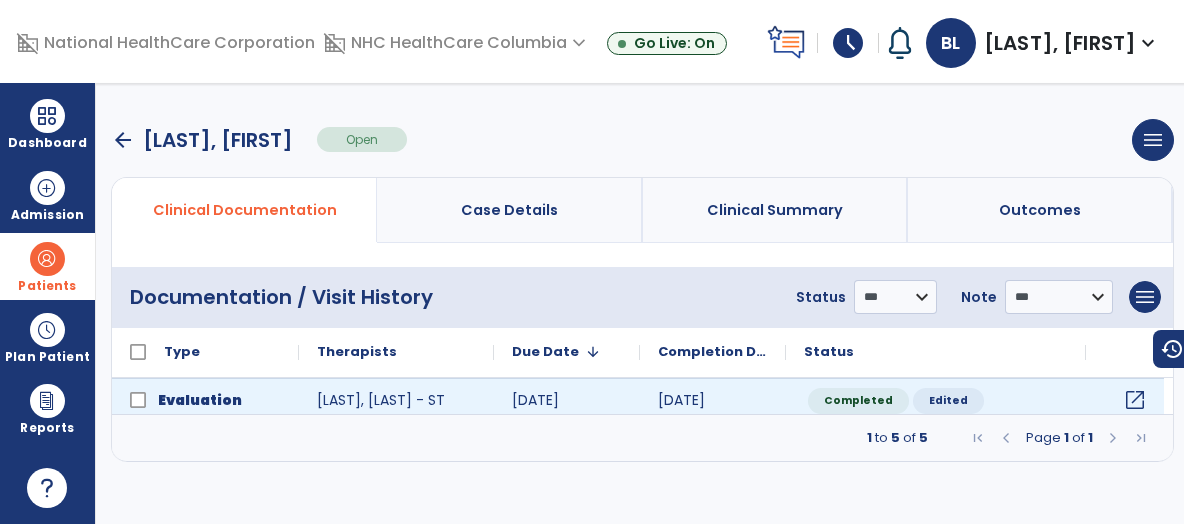 click on "open_in_new" 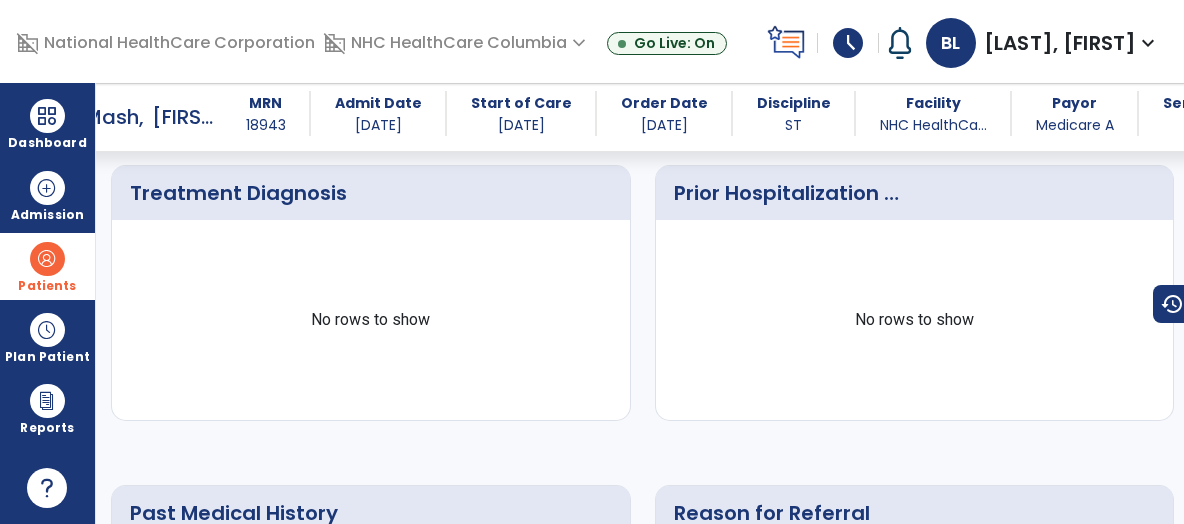 scroll, scrollTop: 429, scrollLeft: 0, axis: vertical 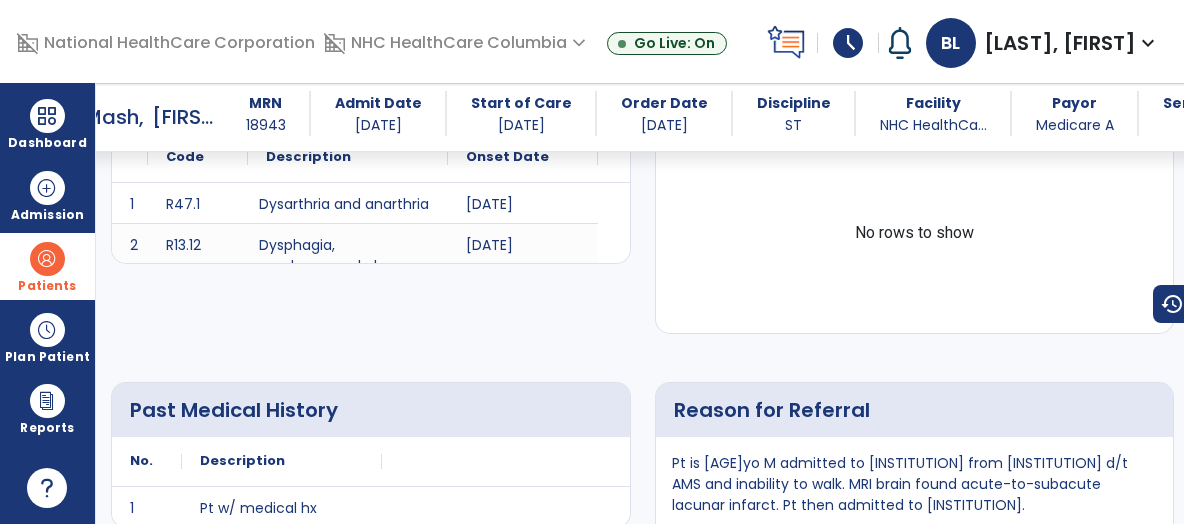 drag, startPoint x: 468, startPoint y: 443, endPoint x: 926, endPoint y: 357, distance: 466.0043 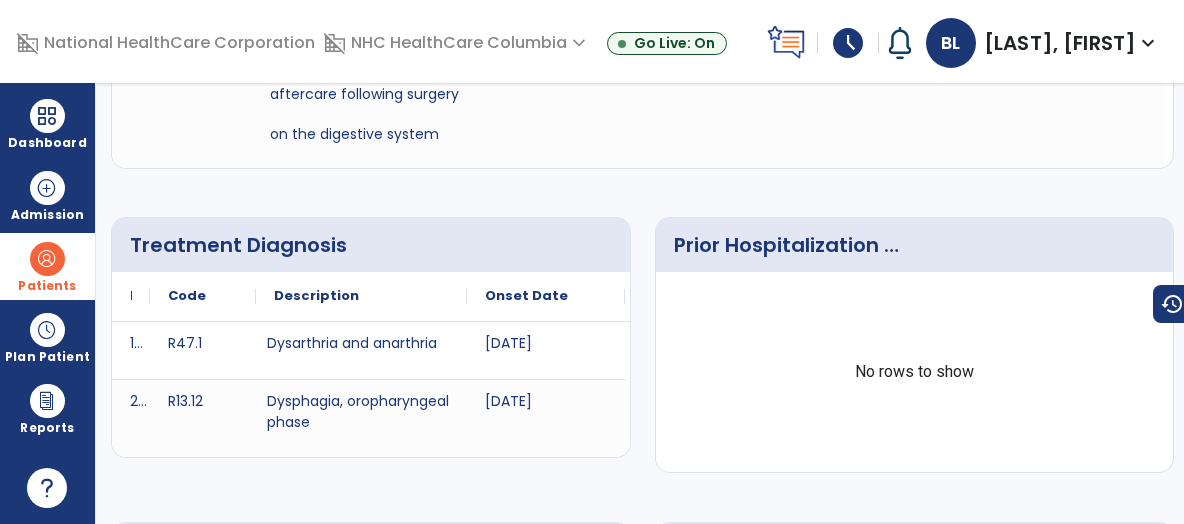 scroll, scrollTop: 0, scrollLeft: 0, axis: both 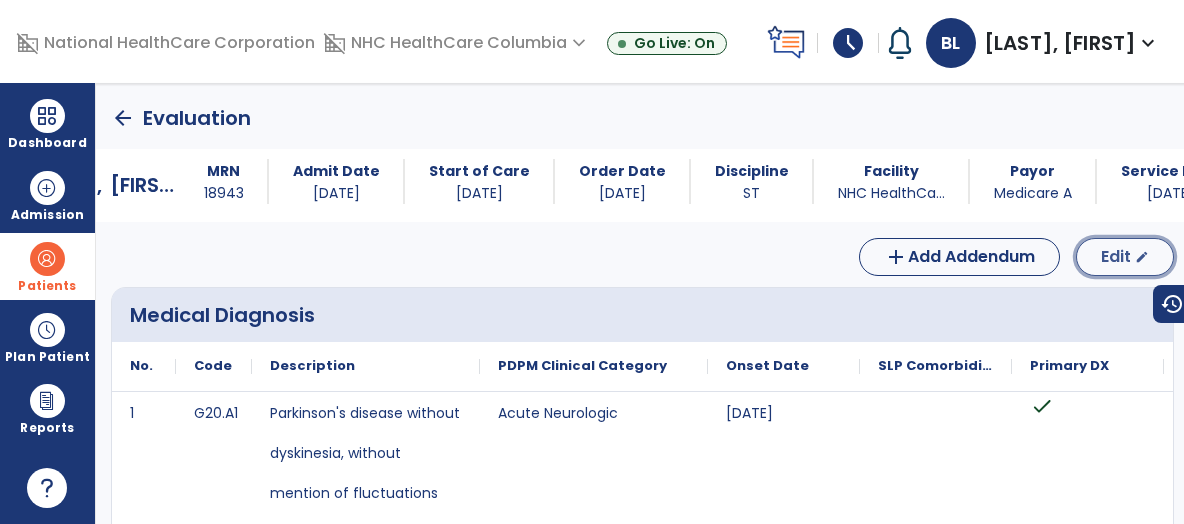 click on "Edit" 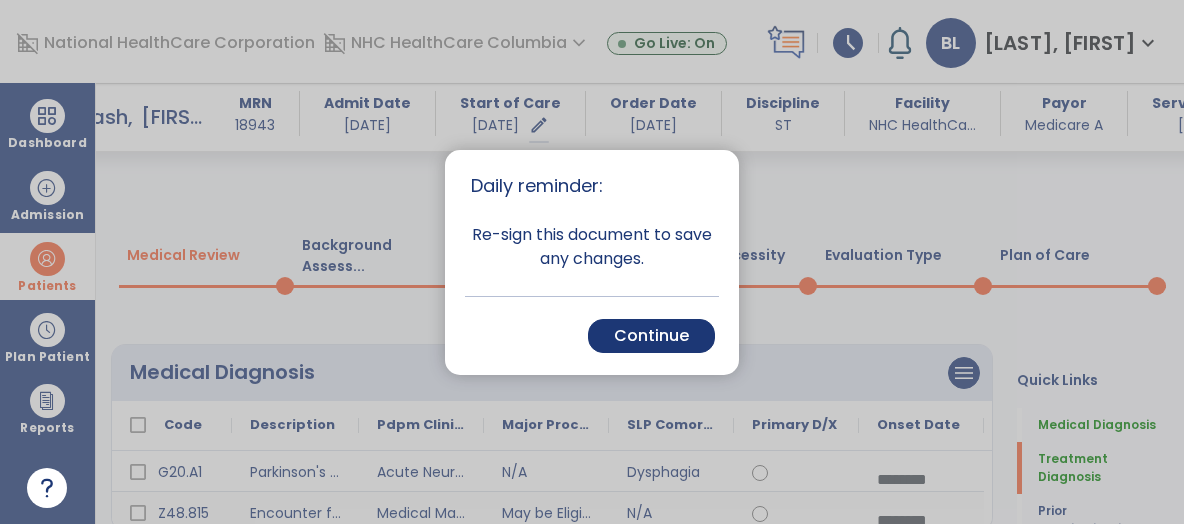 scroll, scrollTop: 324, scrollLeft: 0, axis: vertical 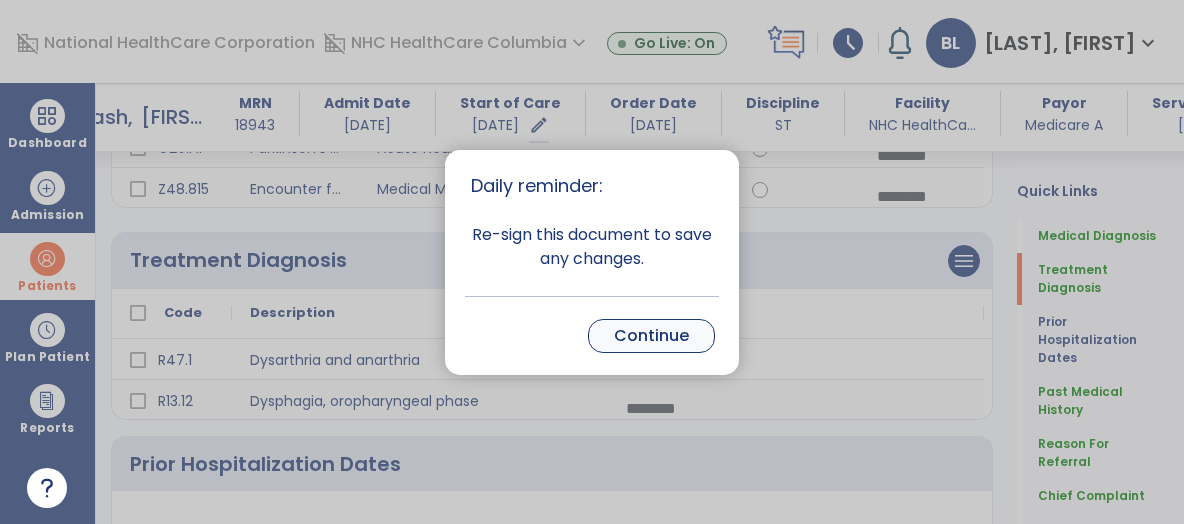 click on "Continue" at bounding box center [651, 336] 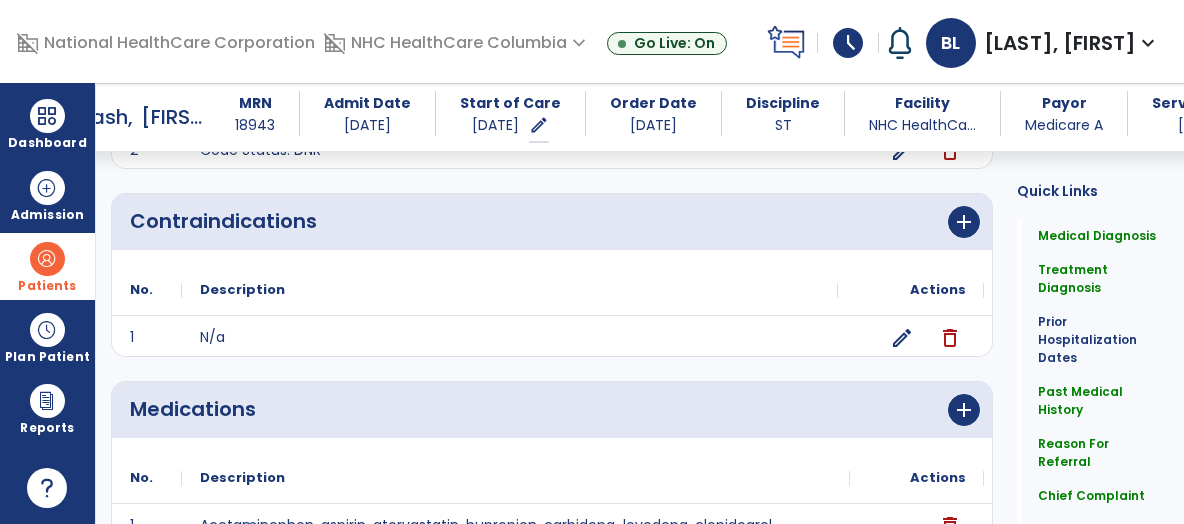 scroll, scrollTop: 1981, scrollLeft: 0, axis: vertical 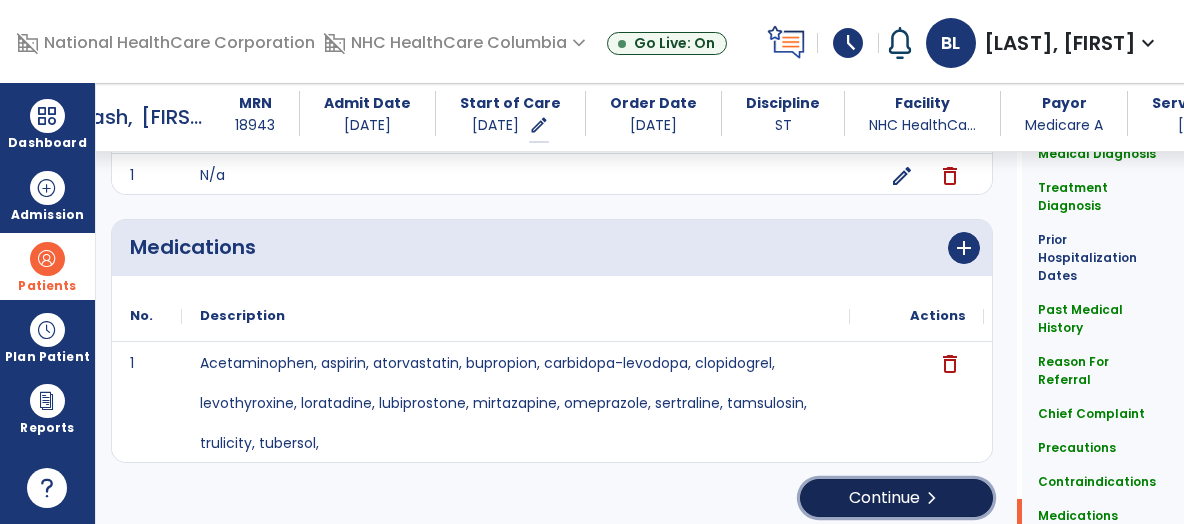 click on "Continue  chevron_right" 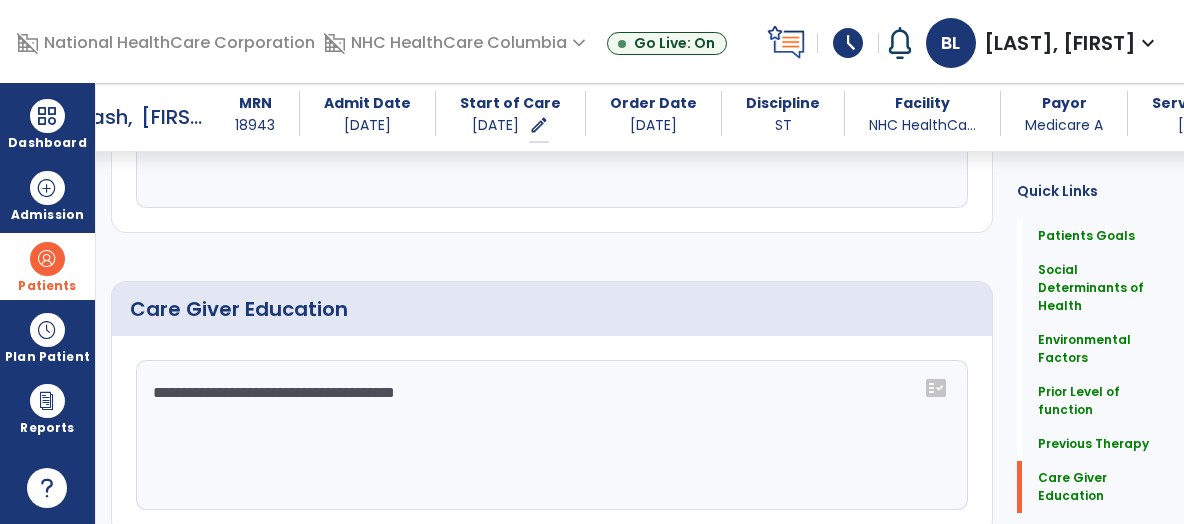 scroll, scrollTop: 1377, scrollLeft: 0, axis: vertical 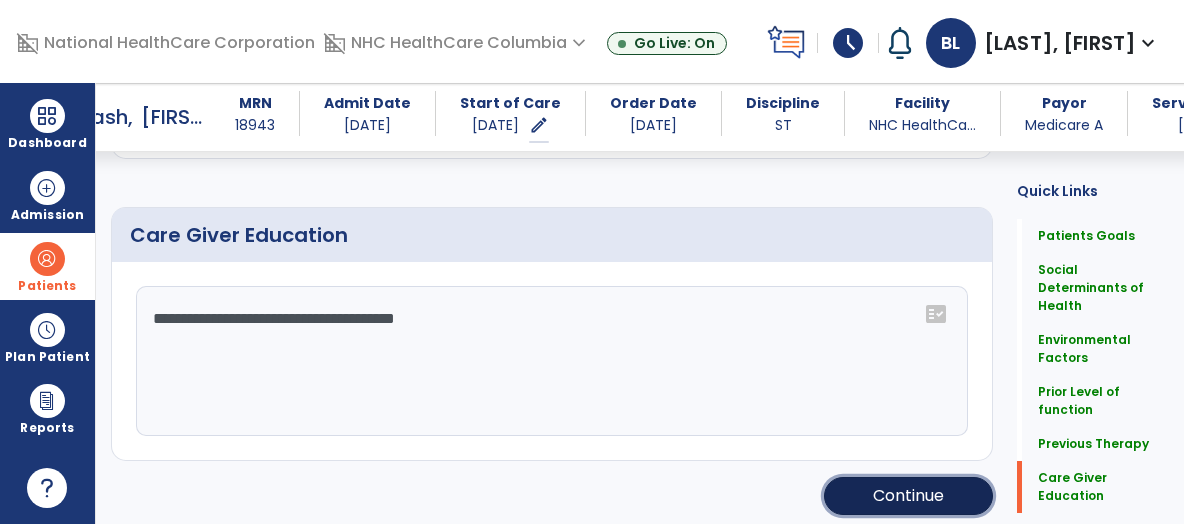 click on "Continue" 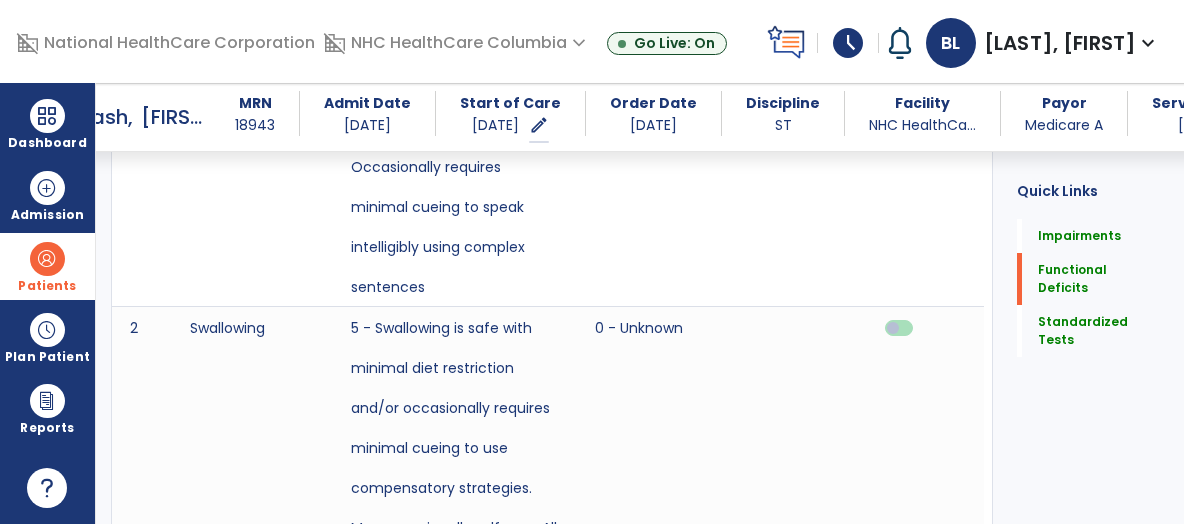 scroll, scrollTop: 3077, scrollLeft: 0, axis: vertical 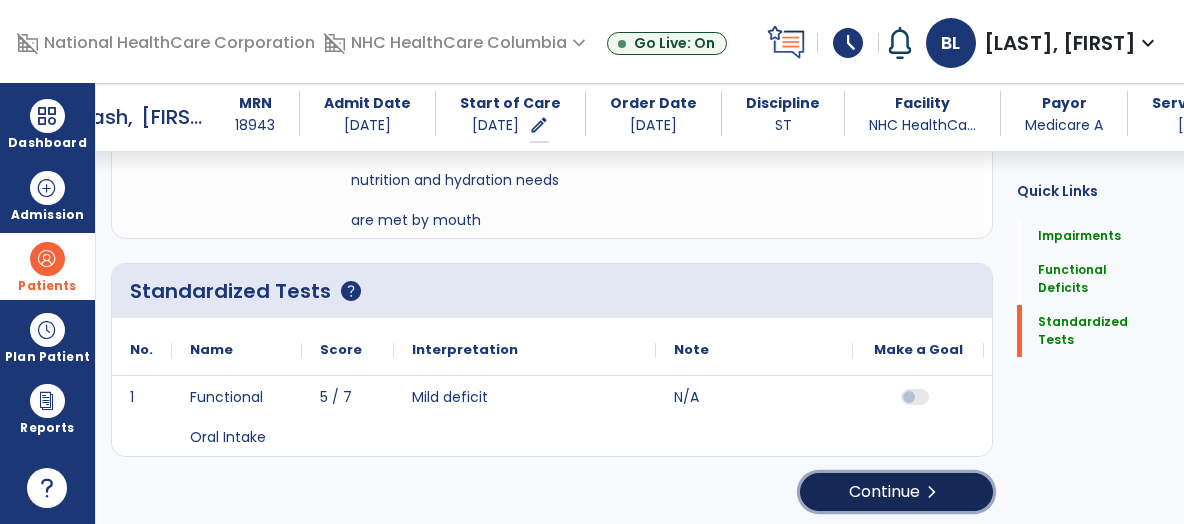 click on "Continue  chevron_right" 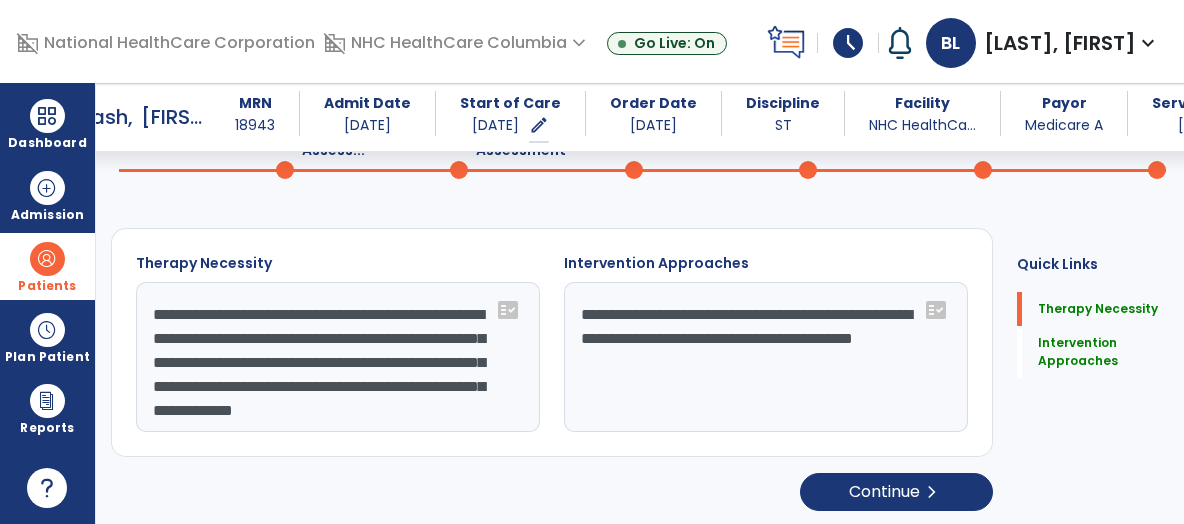 scroll, scrollTop: 0, scrollLeft: 0, axis: both 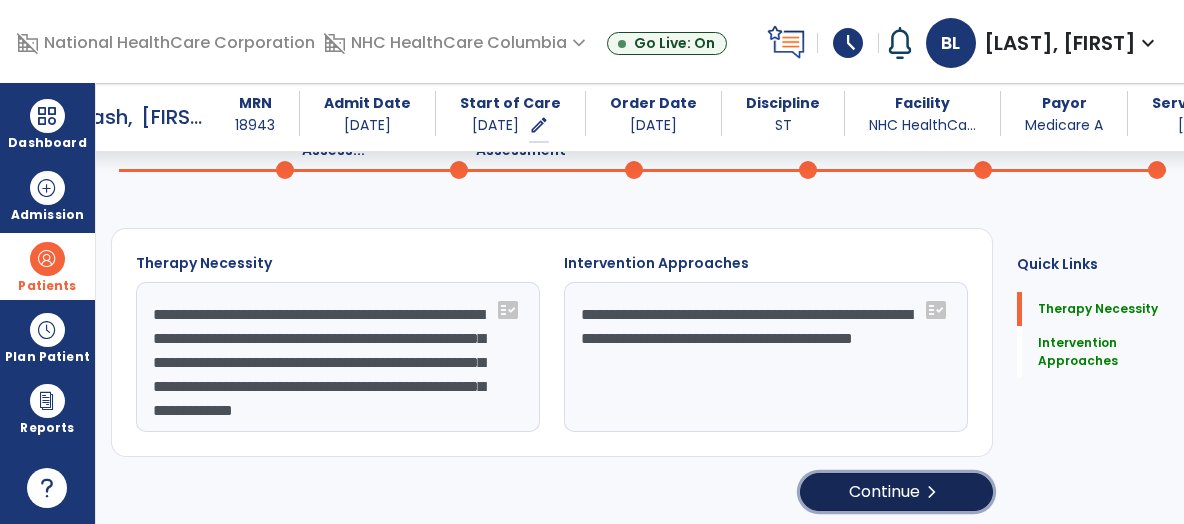 click on "Continue  chevron_right" 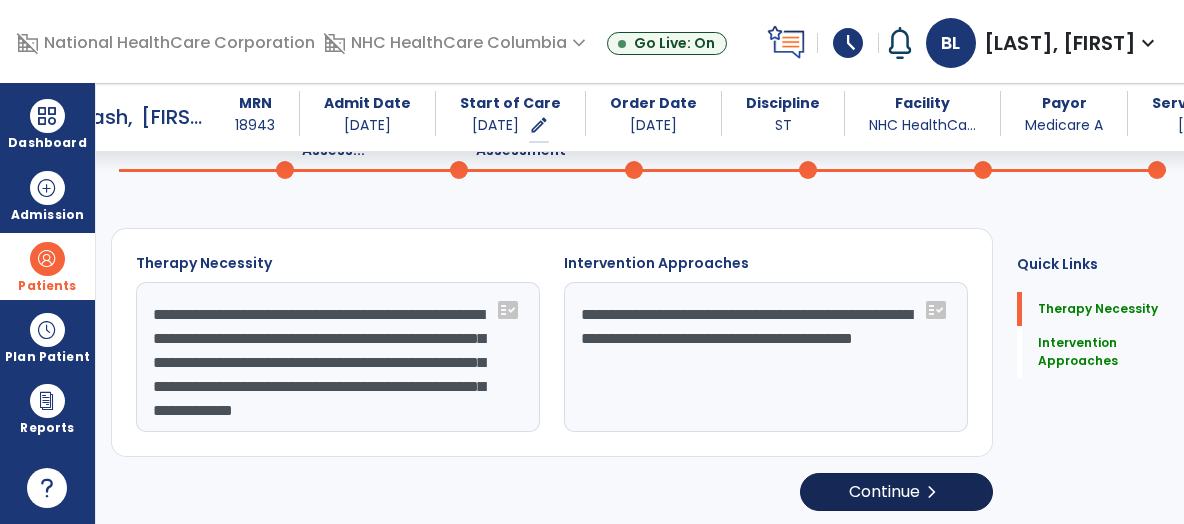 select on "**********" 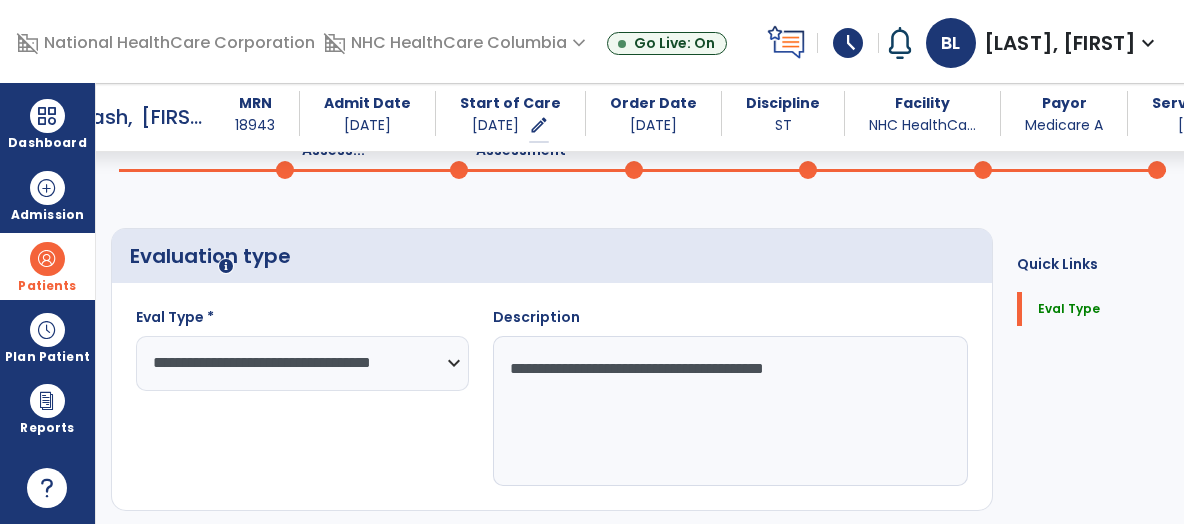 scroll, scrollTop: 170, scrollLeft: 0, axis: vertical 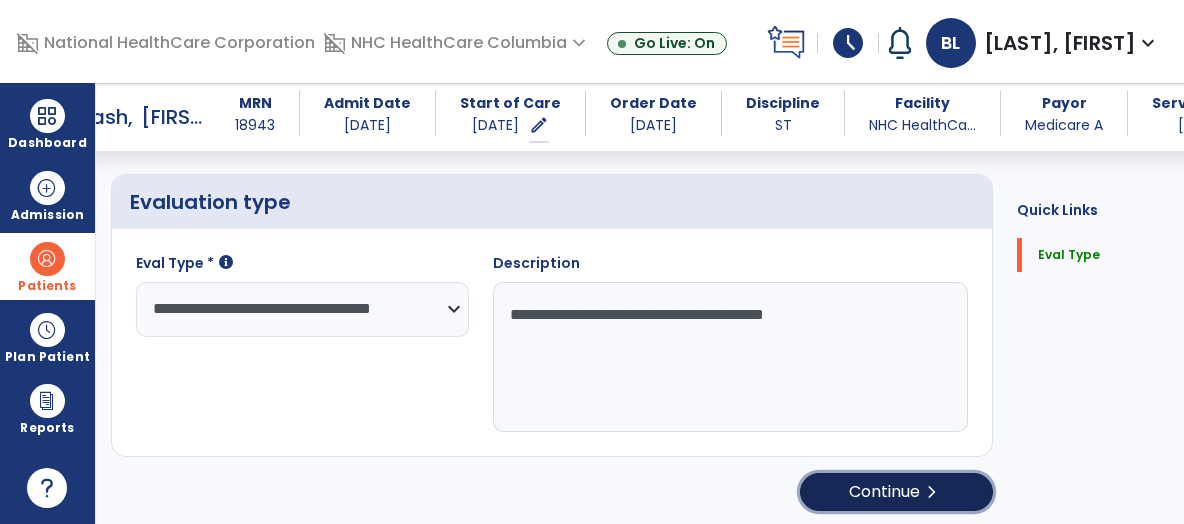 click on "Continue  chevron_right" 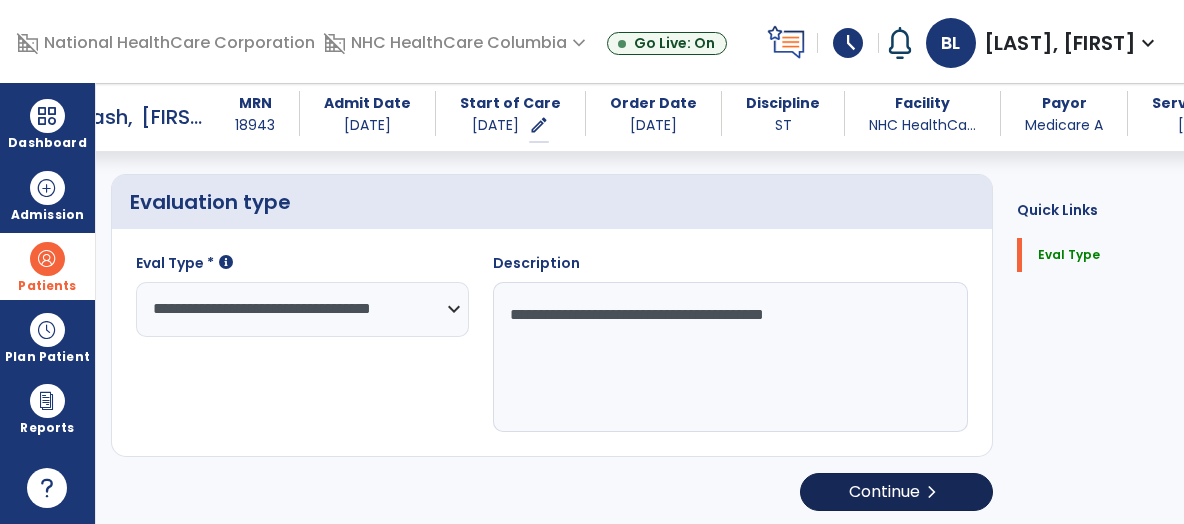 select on "**" 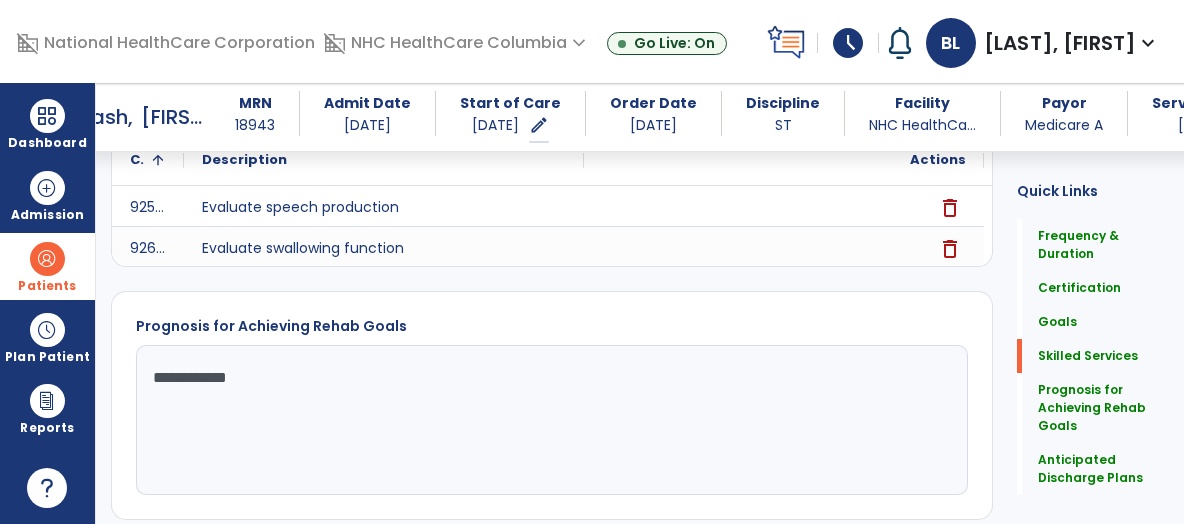 scroll, scrollTop: 1032, scrollLeft: 0, axis: vertical 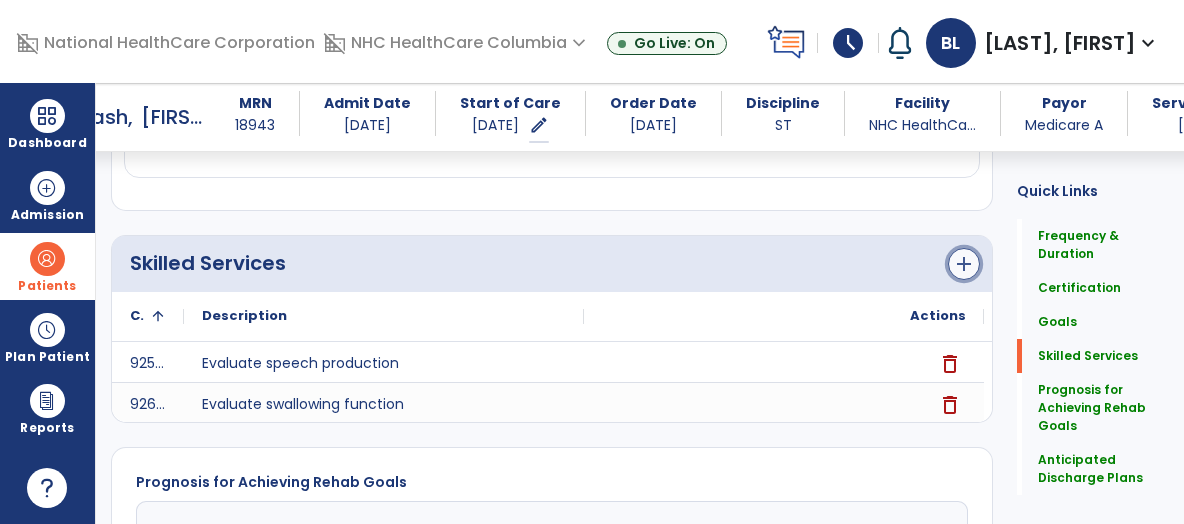 click on "add" 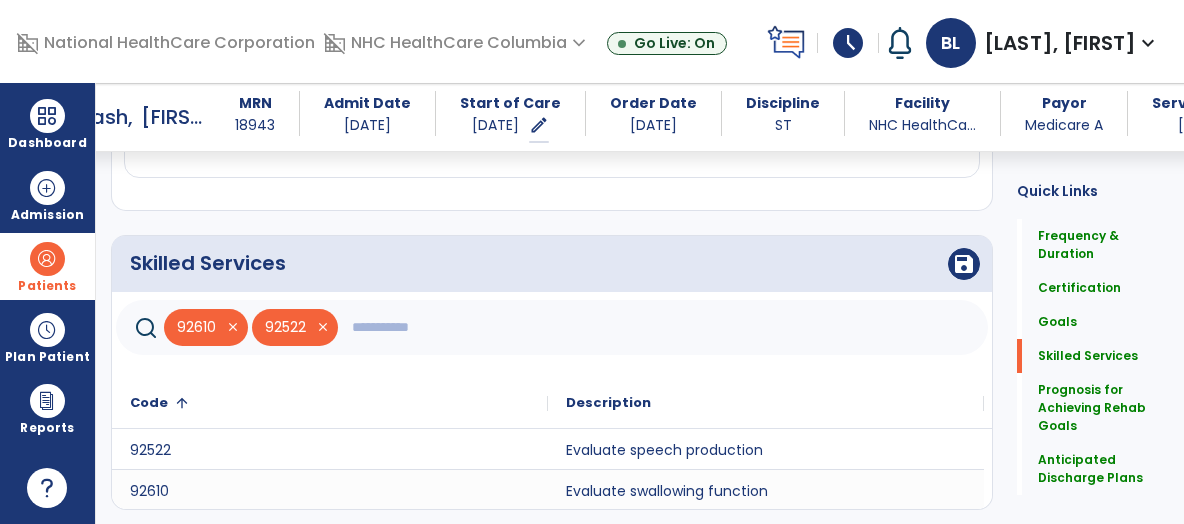 click 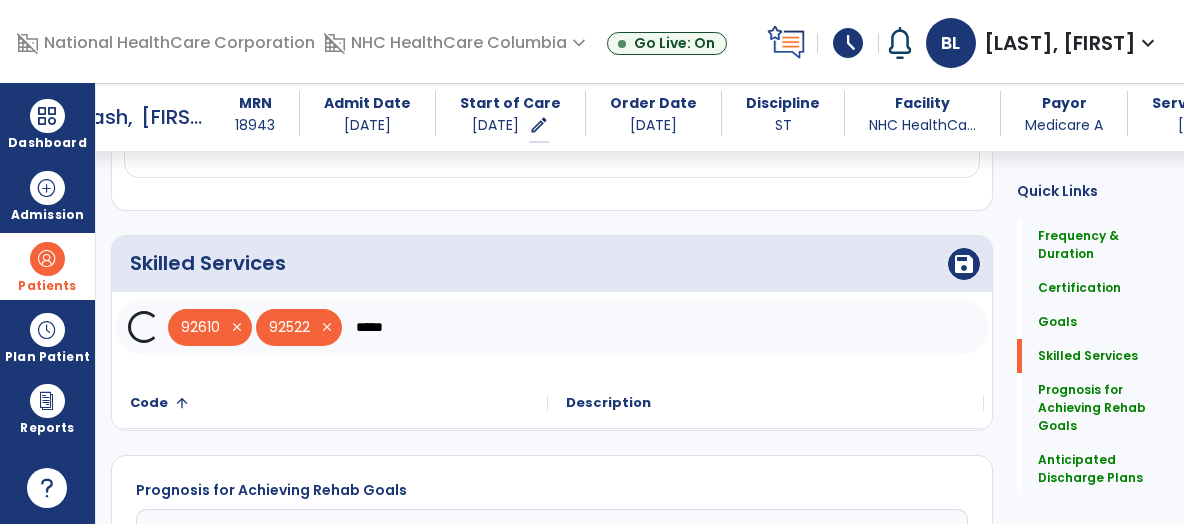 scroll, scrollTop: 1084, scrollLeft: 0, axis: vertical 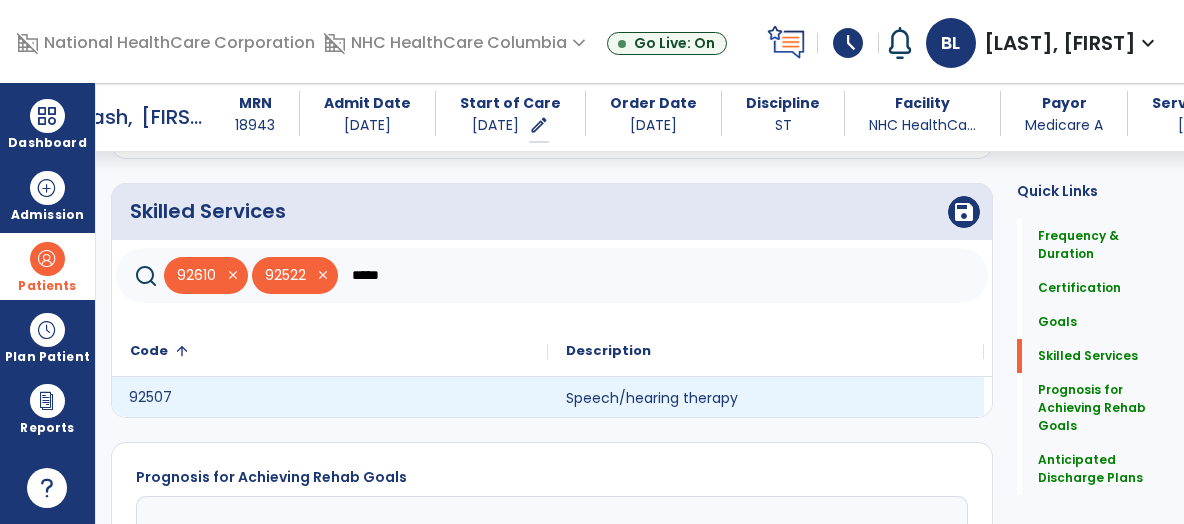 click on "92507" 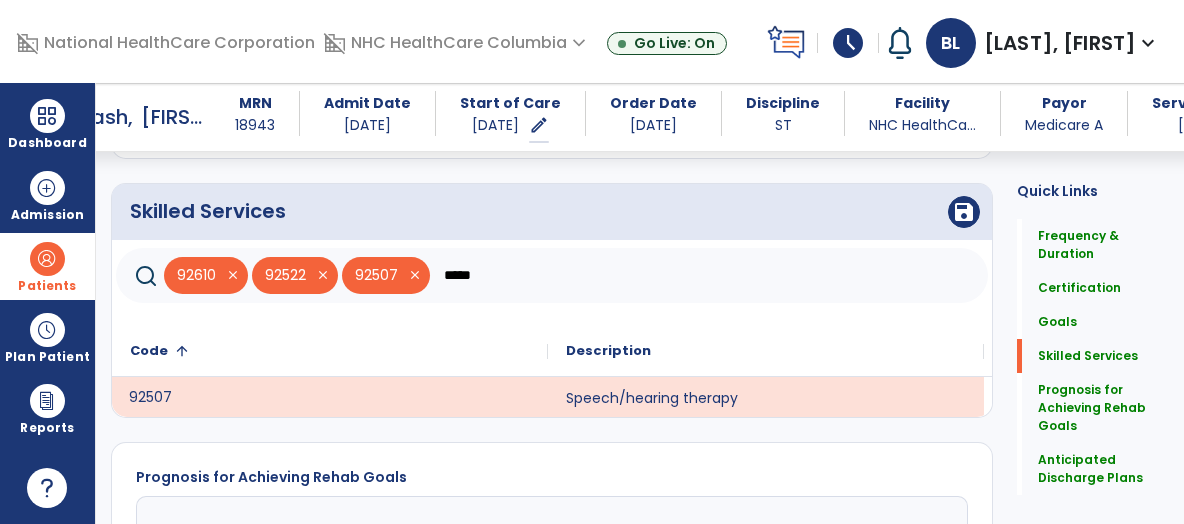 click on "*****" 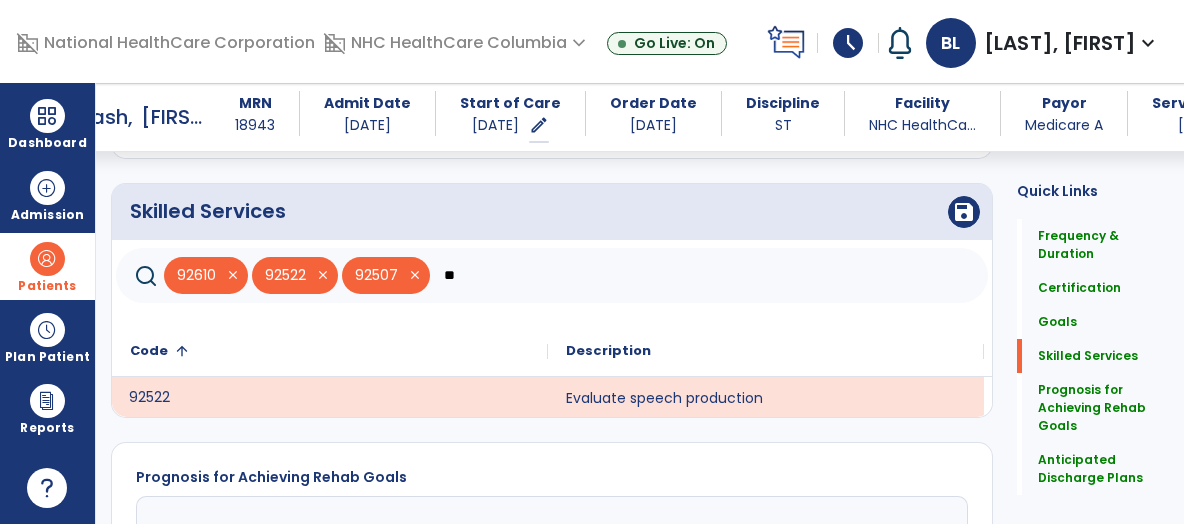 type on "*" 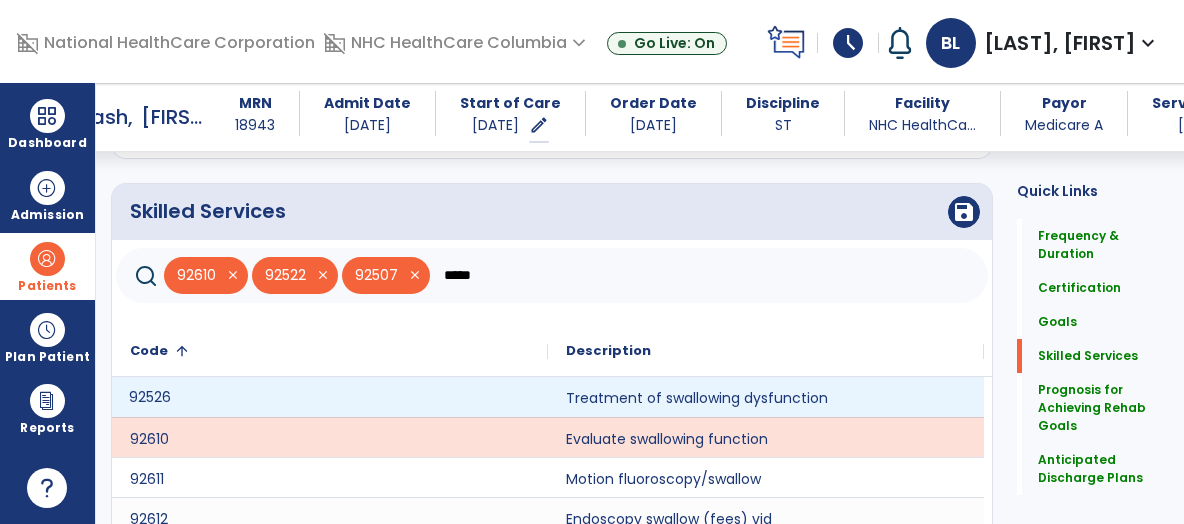 type on "*****" 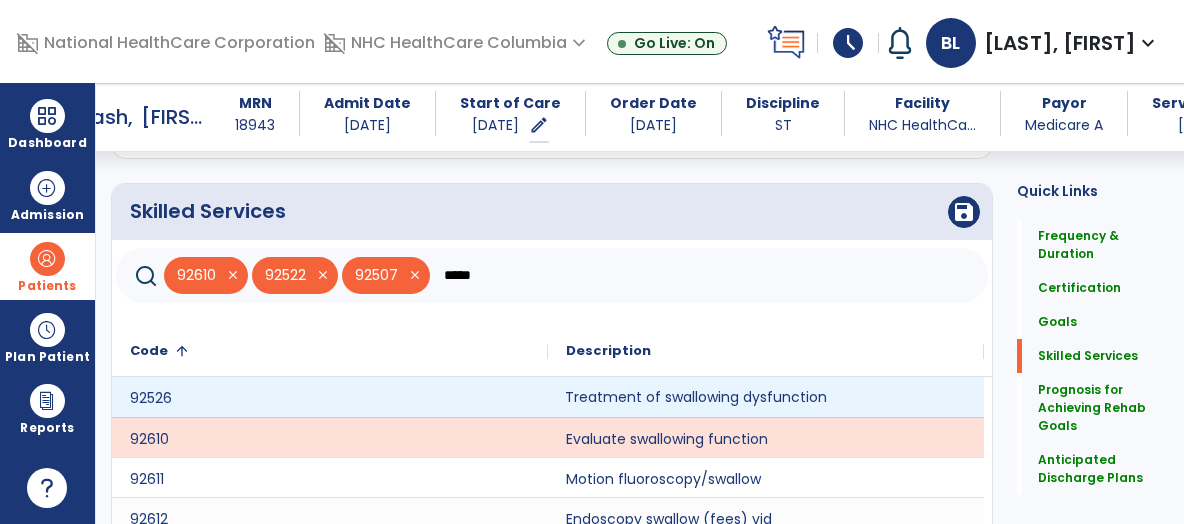 click on "Treatment of swallowing dysfunction" 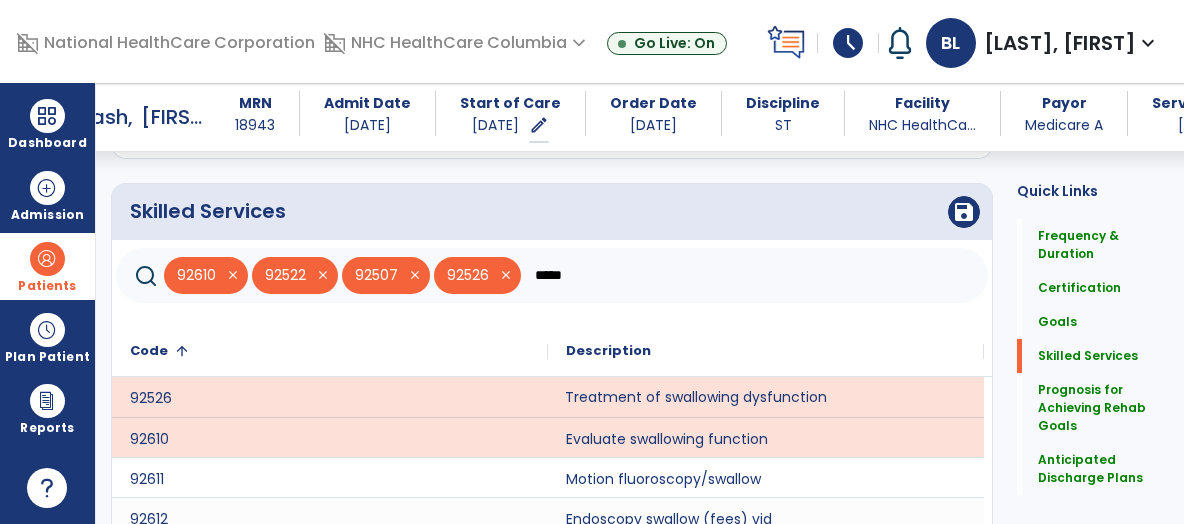 click on "*****" 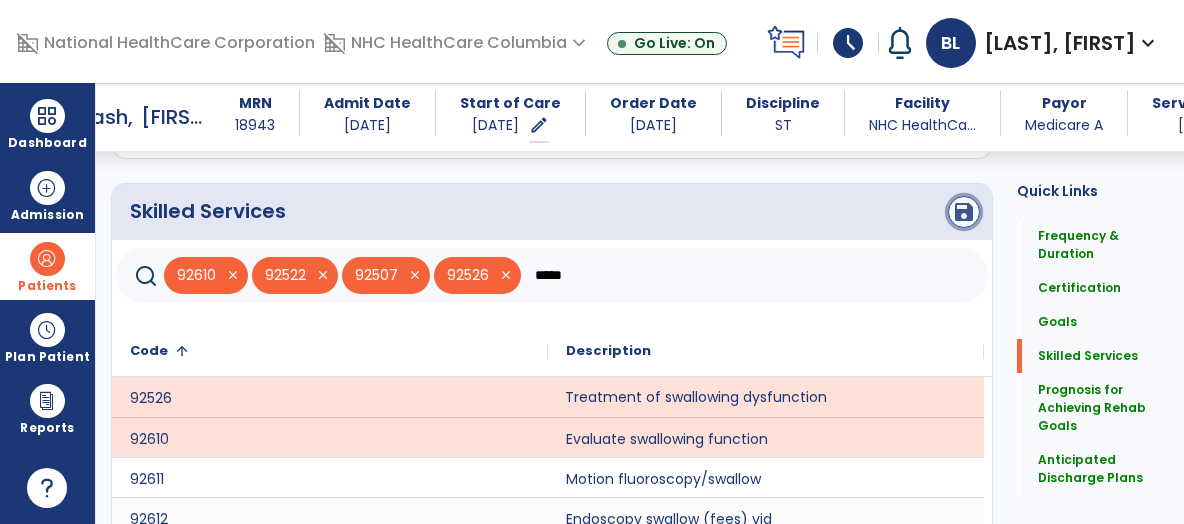 click on "save" 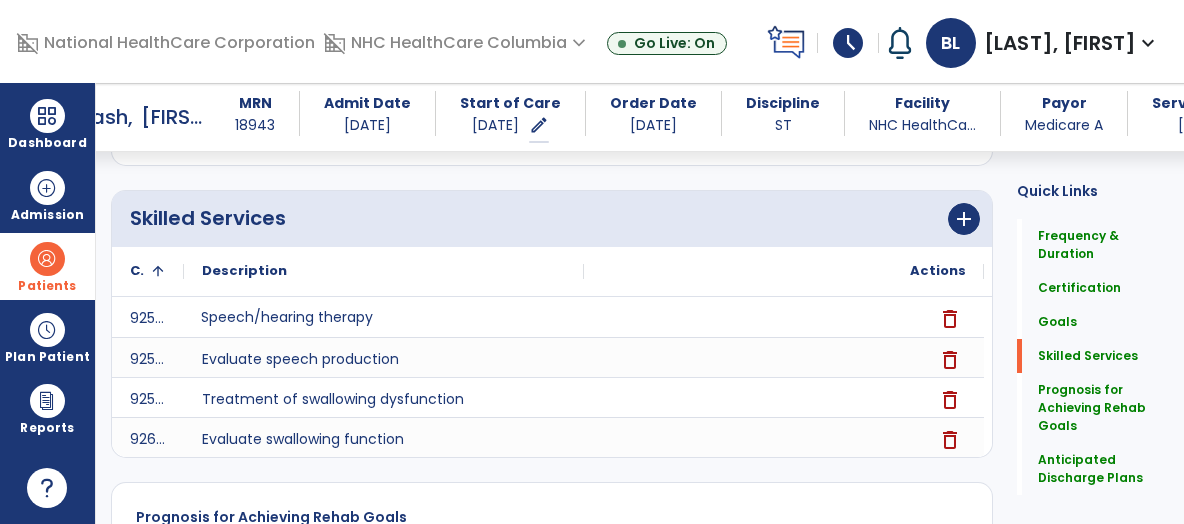 scroll, scrollTop: 1076, scrollLeft: 0, axis: vertical 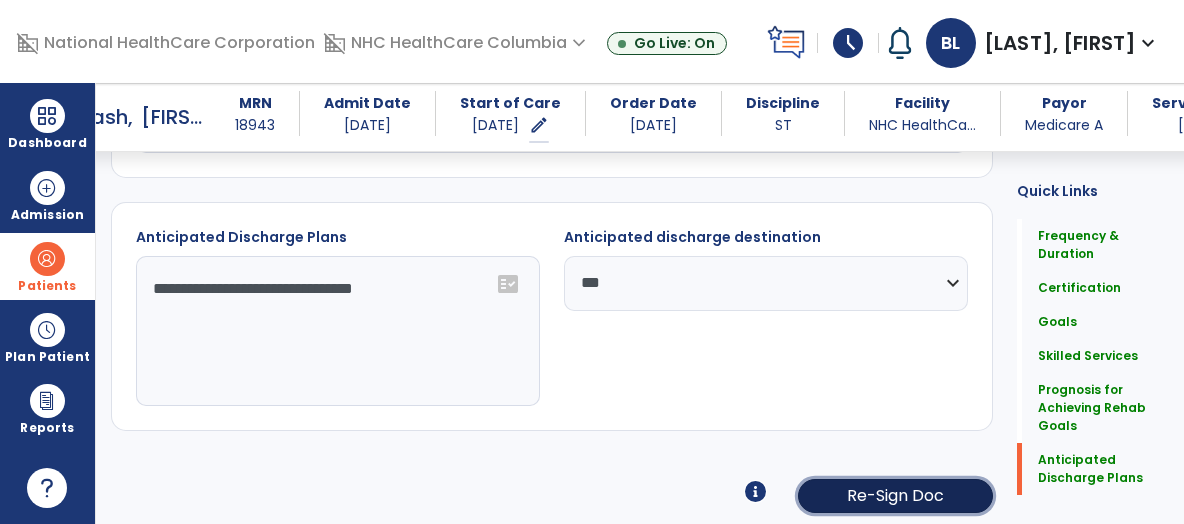 click on "Re-Sign Doc" 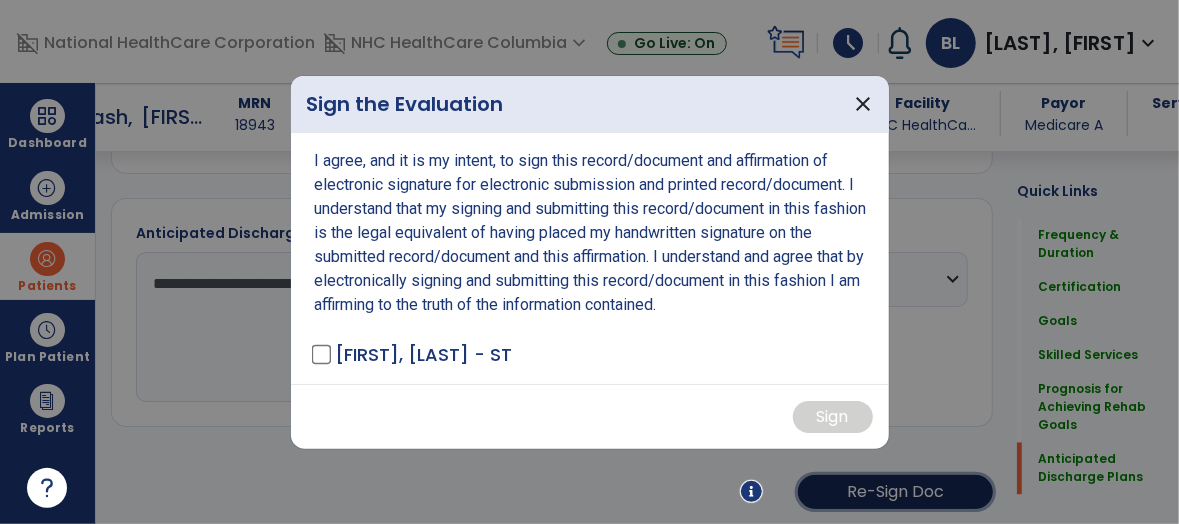 scroll, scrollTop: 1610, scrollLeft: 0, axis: vertical 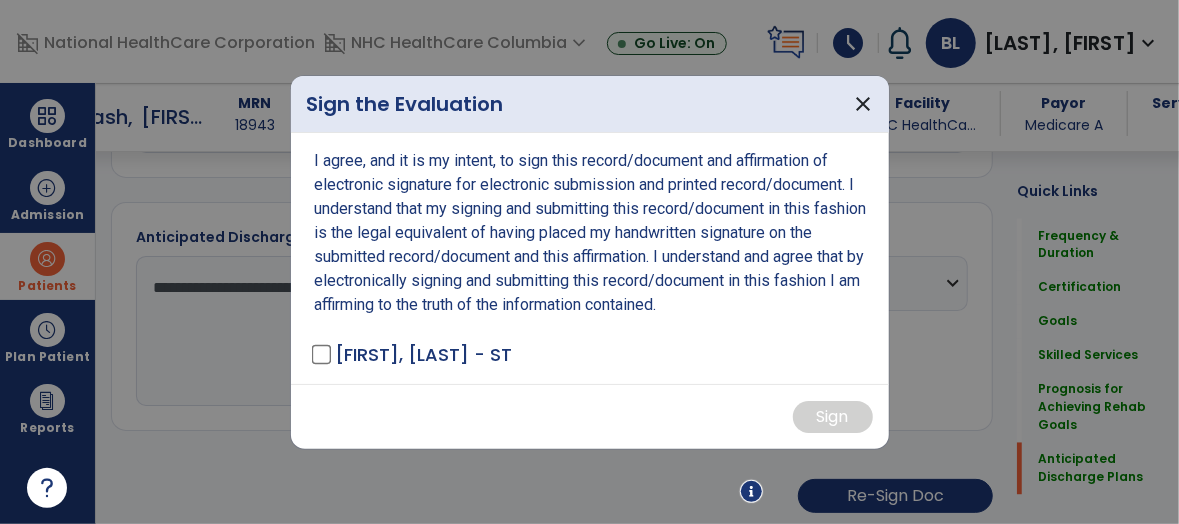 click on "[FIRST], [LAST]  - ST" at bounding box center [424, 354] 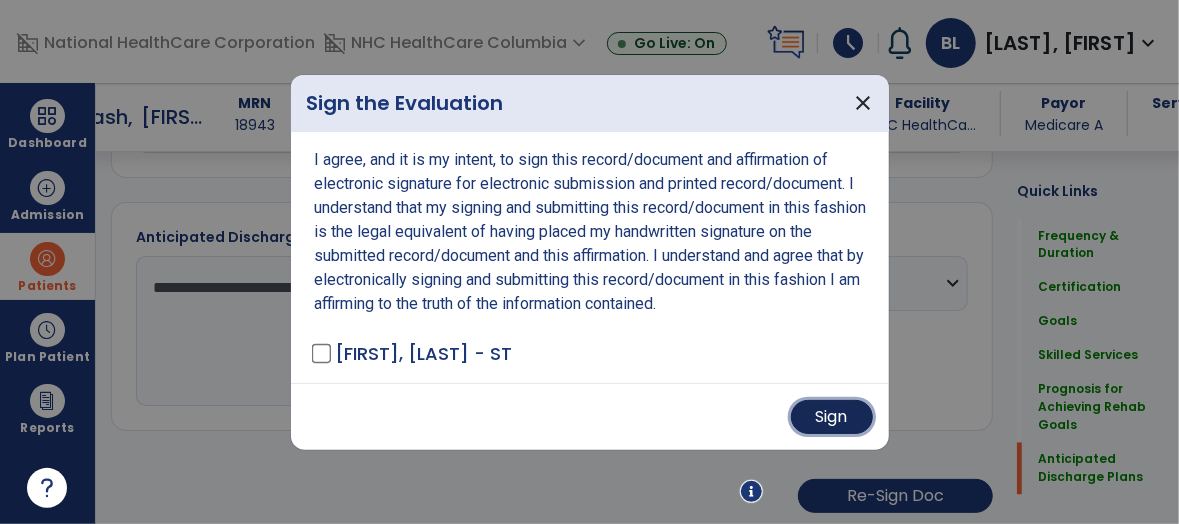 click on "Sign" at bounding box center (832, 417) 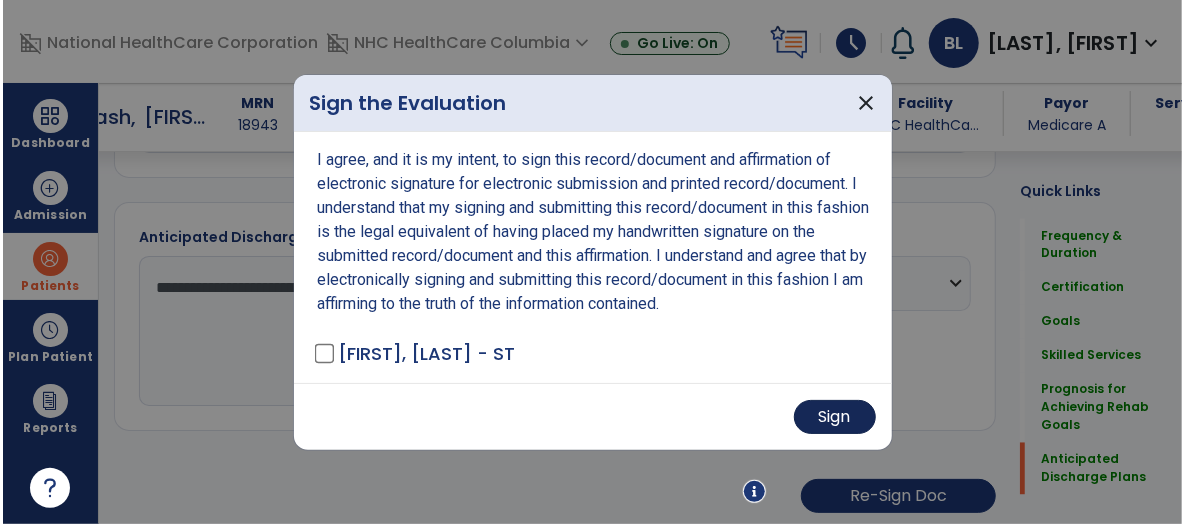 scroll, scrollTop: 1608, scrollLeft: 0, axis: vertical 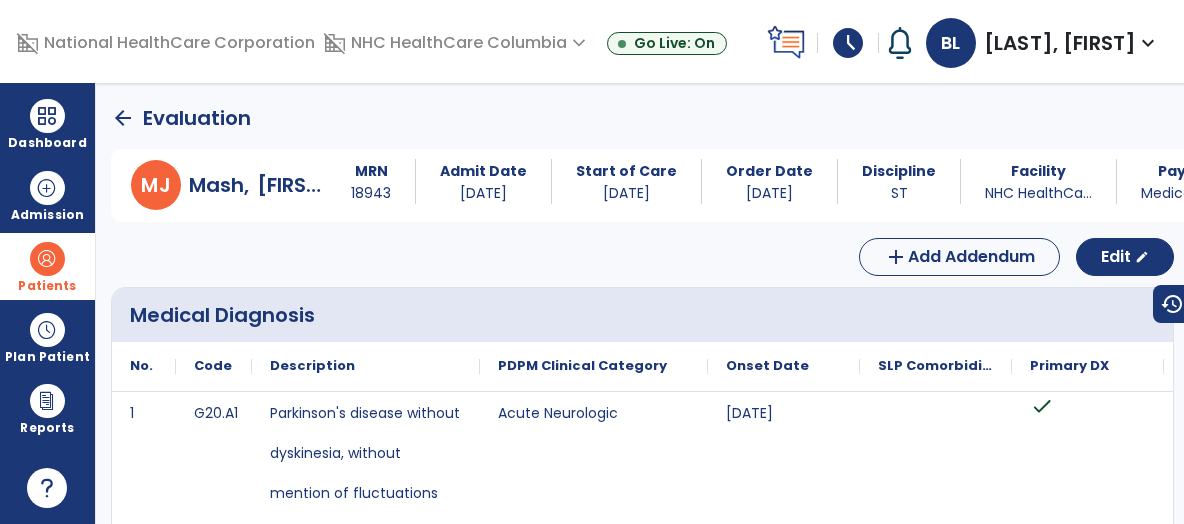 click on "arrow_back" 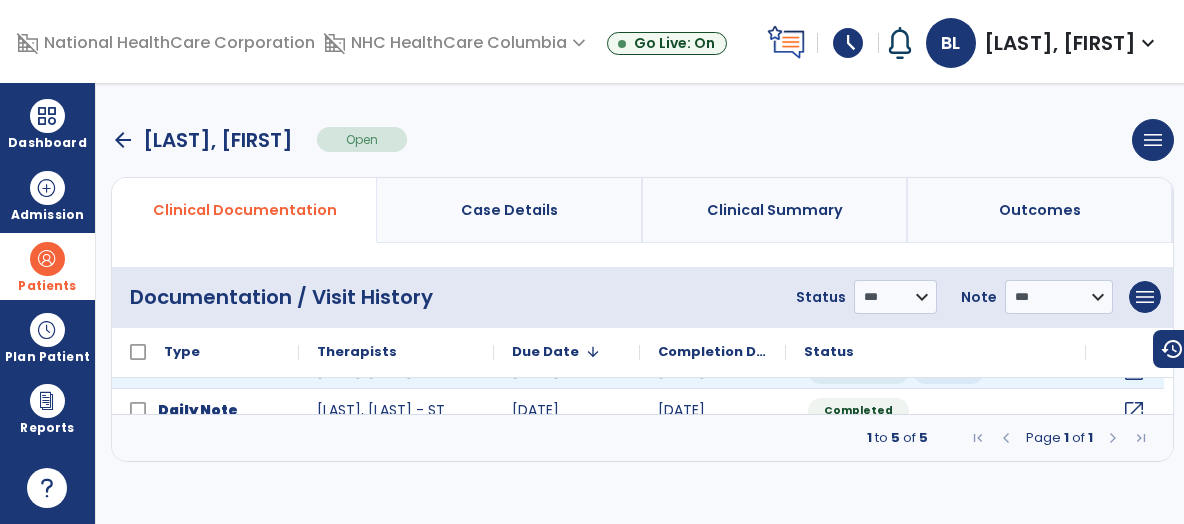 scroll, scrollTop: 68, scrollLeft: 0, axis: vertical 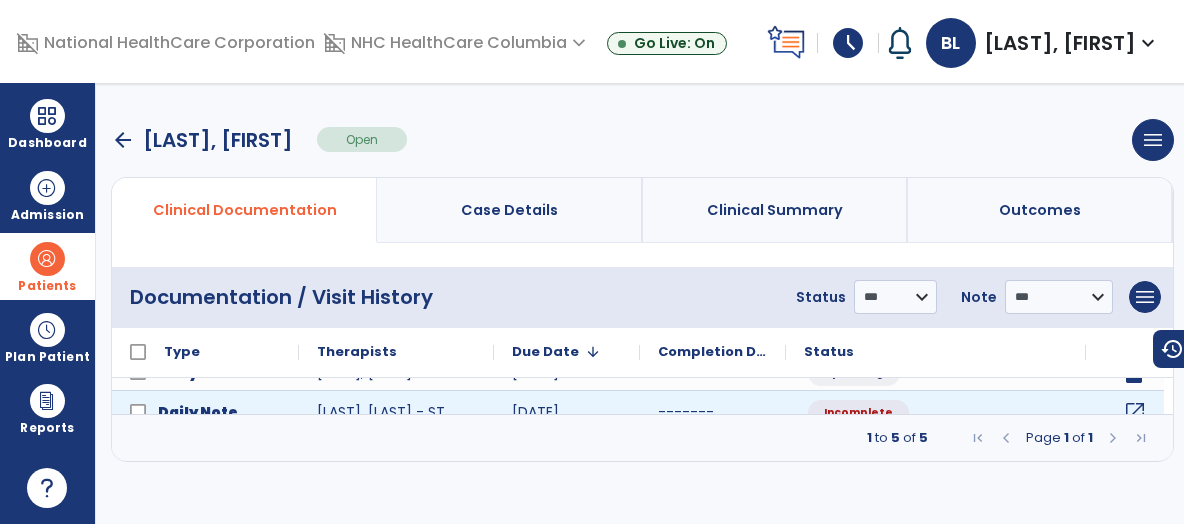 click on "open_in_new" 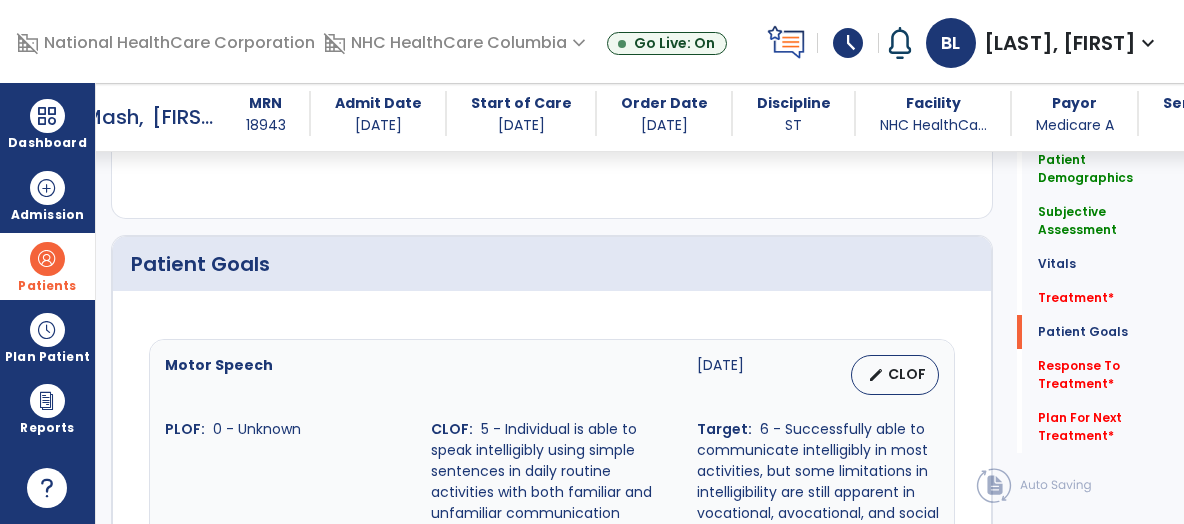 scroll, scrollTop: 1110, scrollLeft: 0, axis: vertical 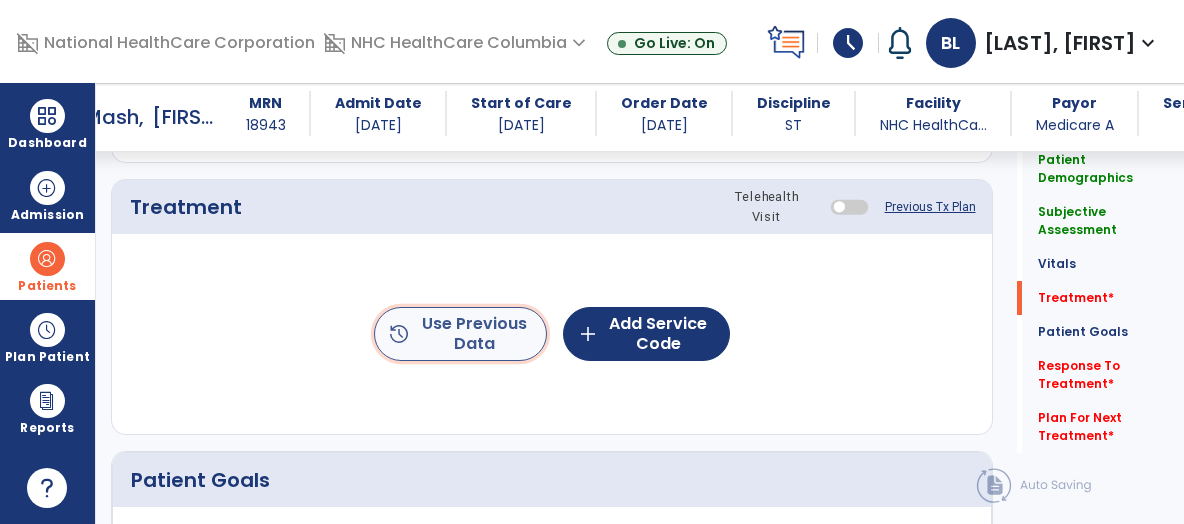 click on "history  Use Previous Data" 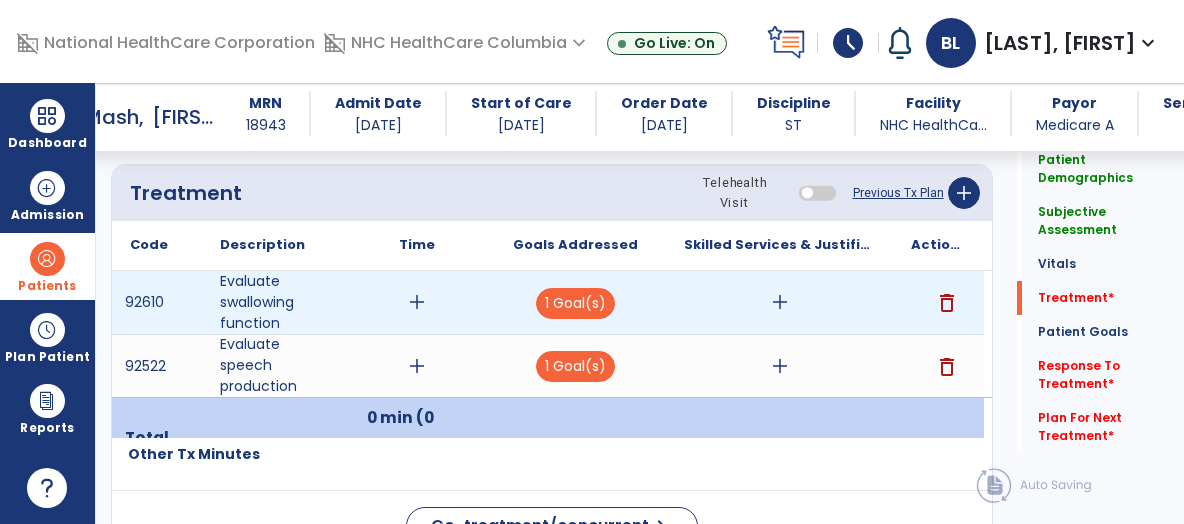 scroll, scrollTop: 1255, scrollLeft: 0, axis: vertical 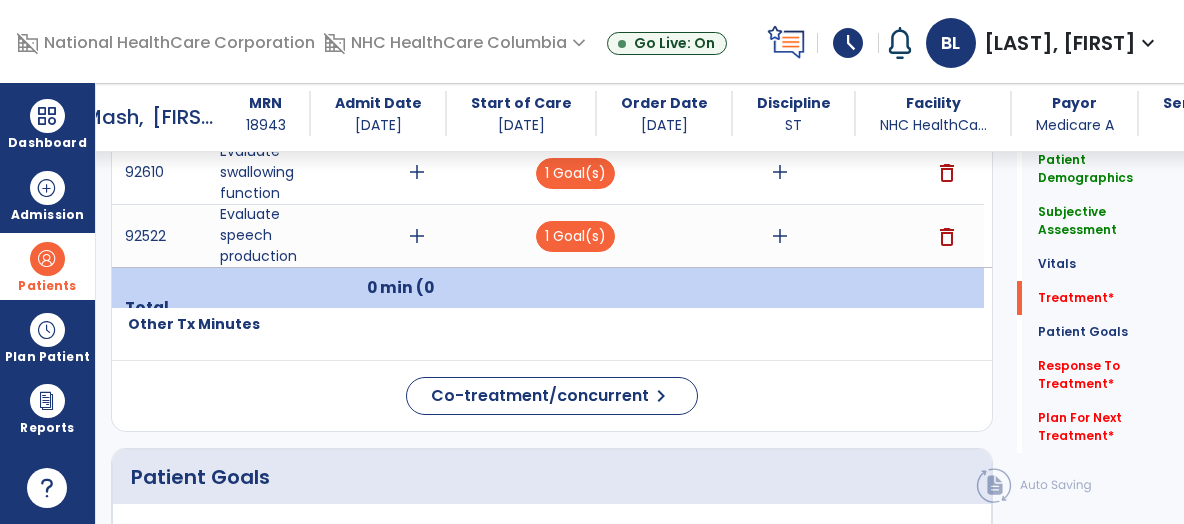 click on "Other Tx Minutes" 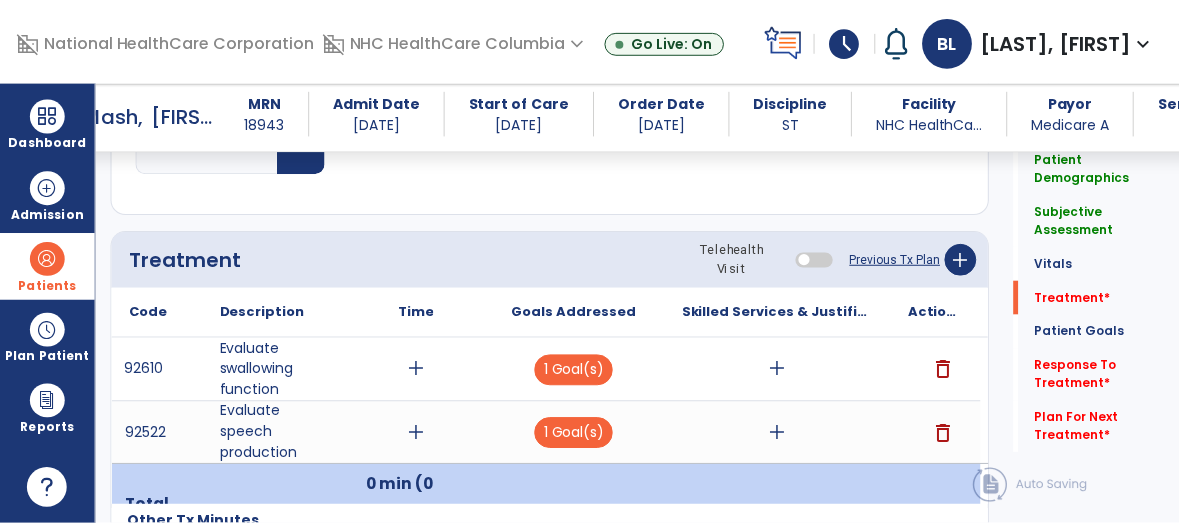 scroll, scrollTop: 1057, scrollLeft: 0, axis: vertical 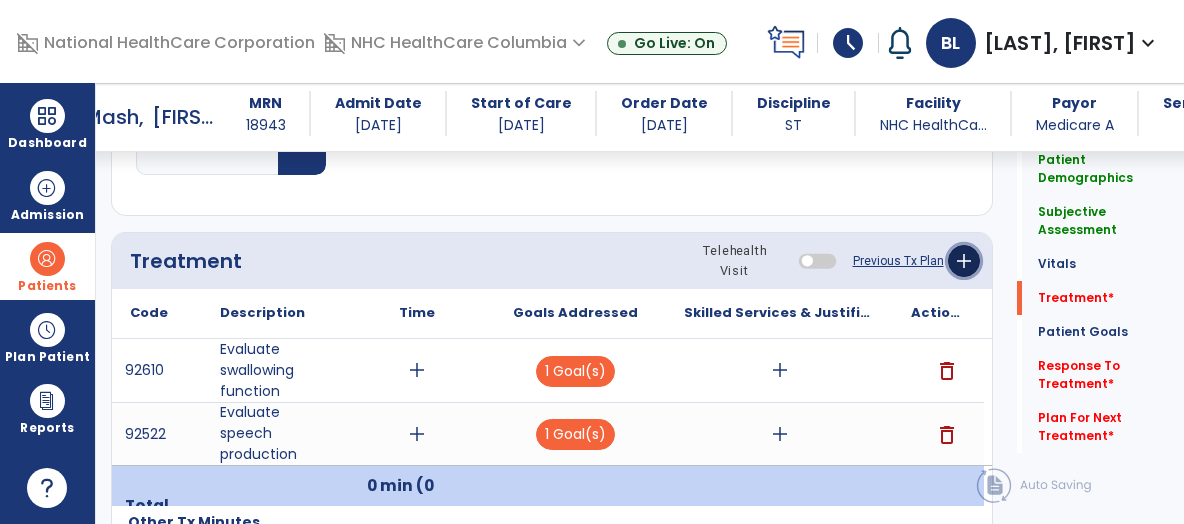 click on "add" 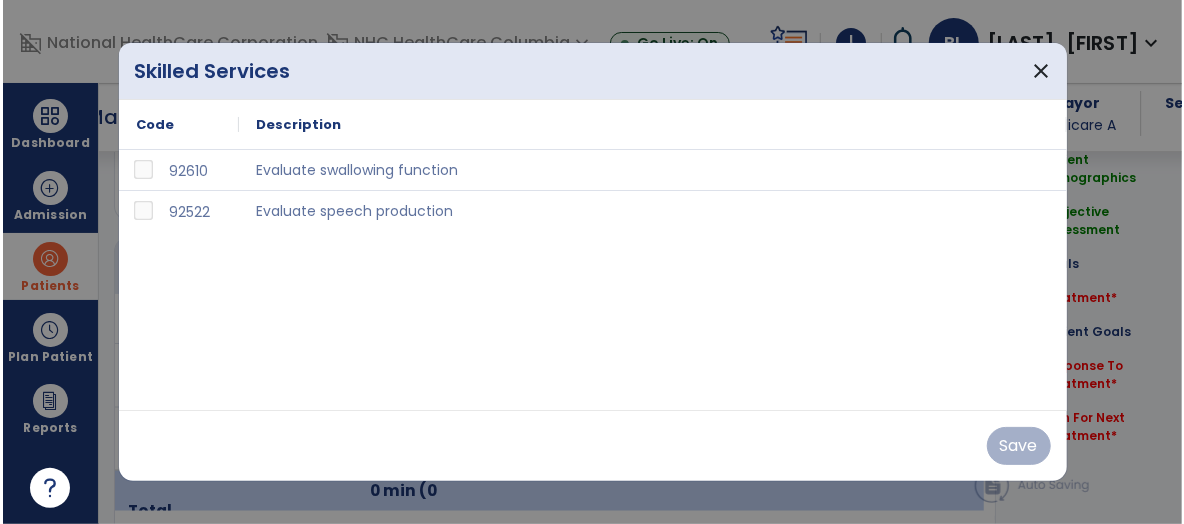 scroll, scrollTop: 1057, scrollLeft: 0, axis: vertical 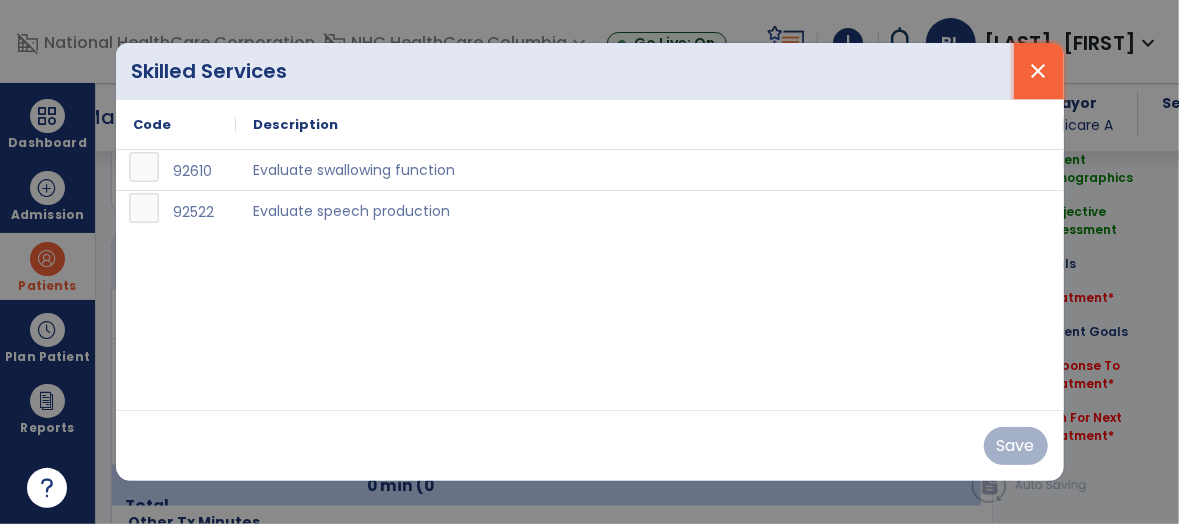 click on "close" at bounding box center (1039, 71) 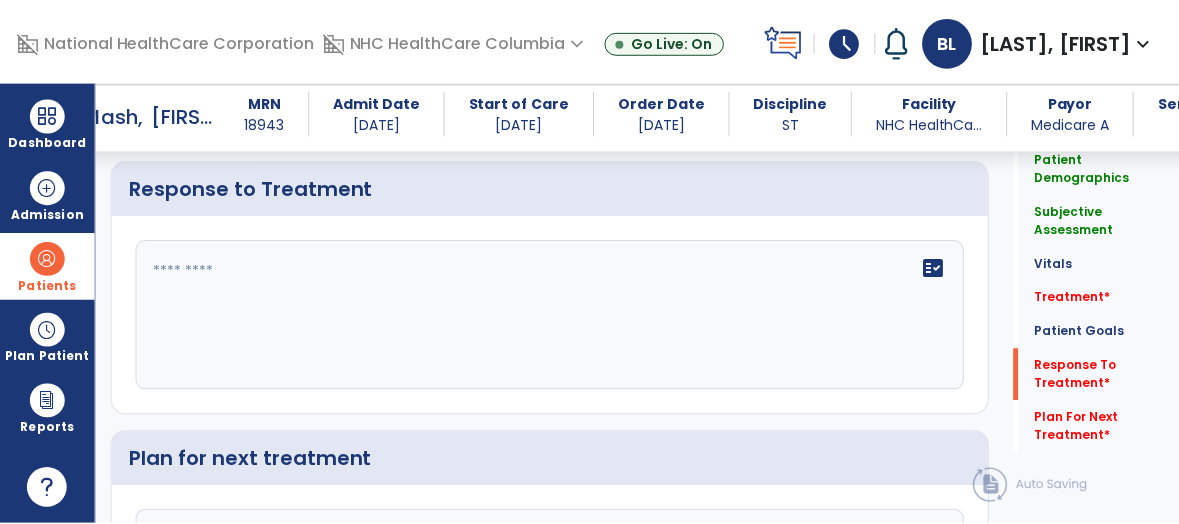 scroll, scrollTop: 2496, scrollLeft: 0, axis: vertical 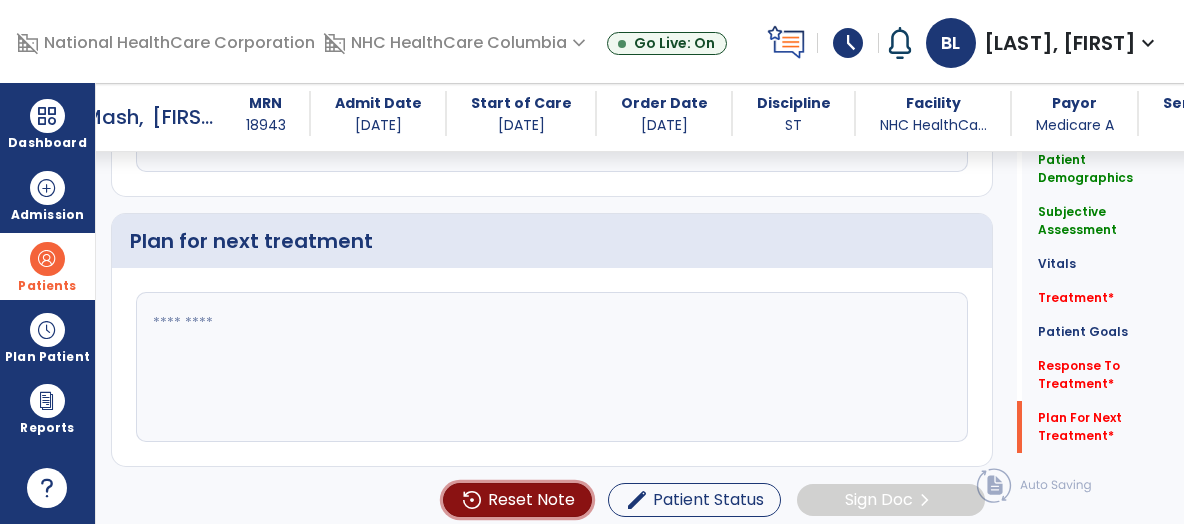 click on "Reset Note" 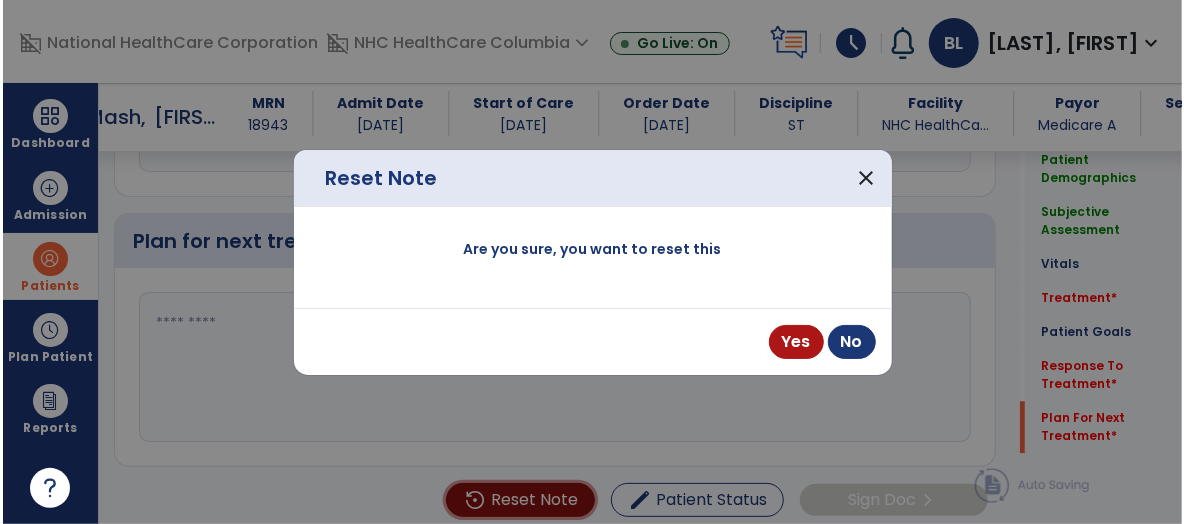 scroll, scrollTop: 2496, scrollLeft: 0, axis: vertical 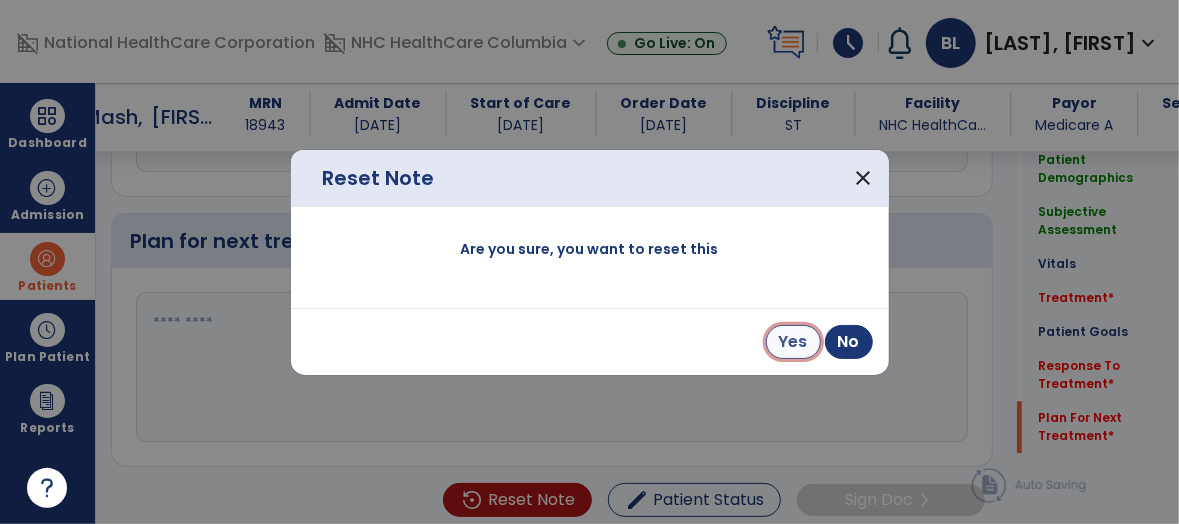 click on "Yes" at bounding box center [793, 342] 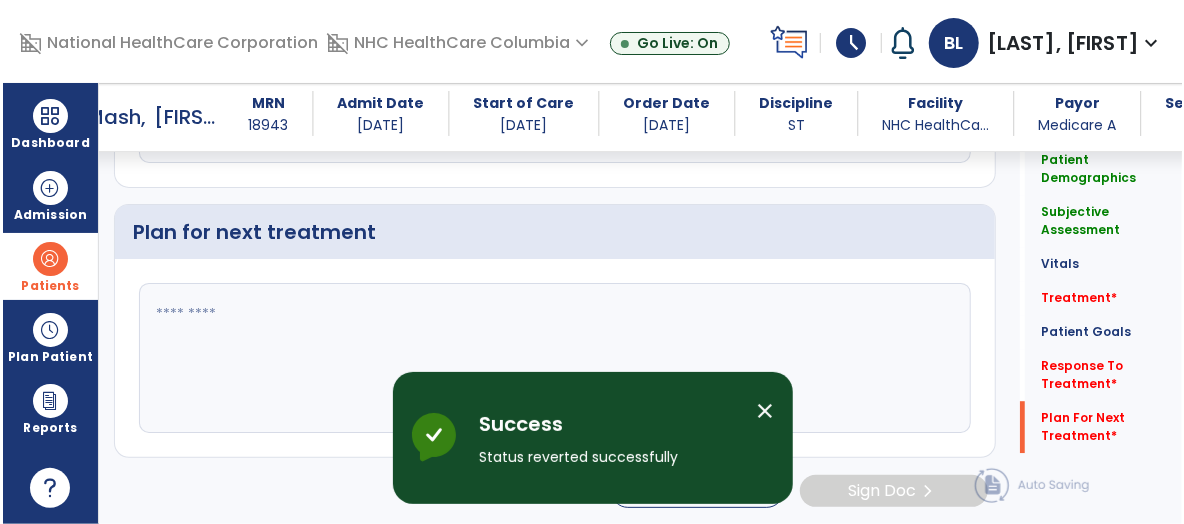 scroll, scrollTop: 0, scrollLeft: 0, axis: both 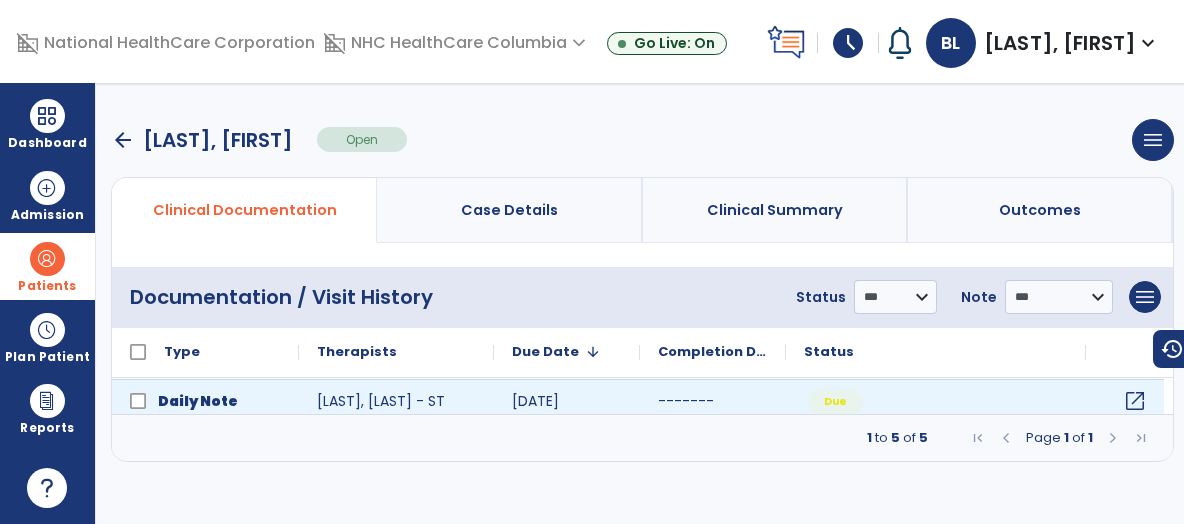 click on "open_in_new" 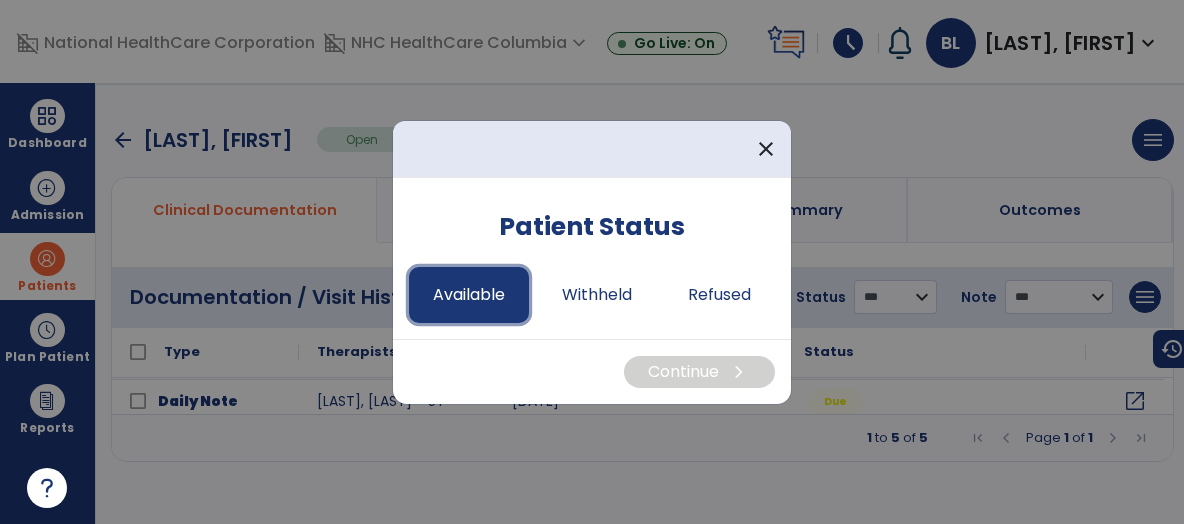 click on "Available" at bounding box center [469, 295] 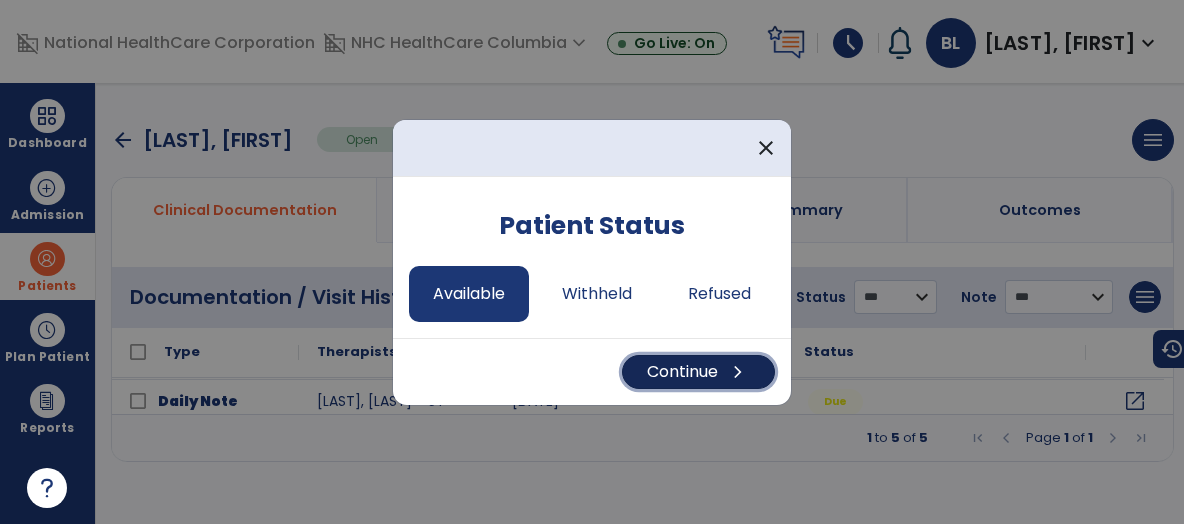 click on "chevron_right" at bounding box center (738, 372) 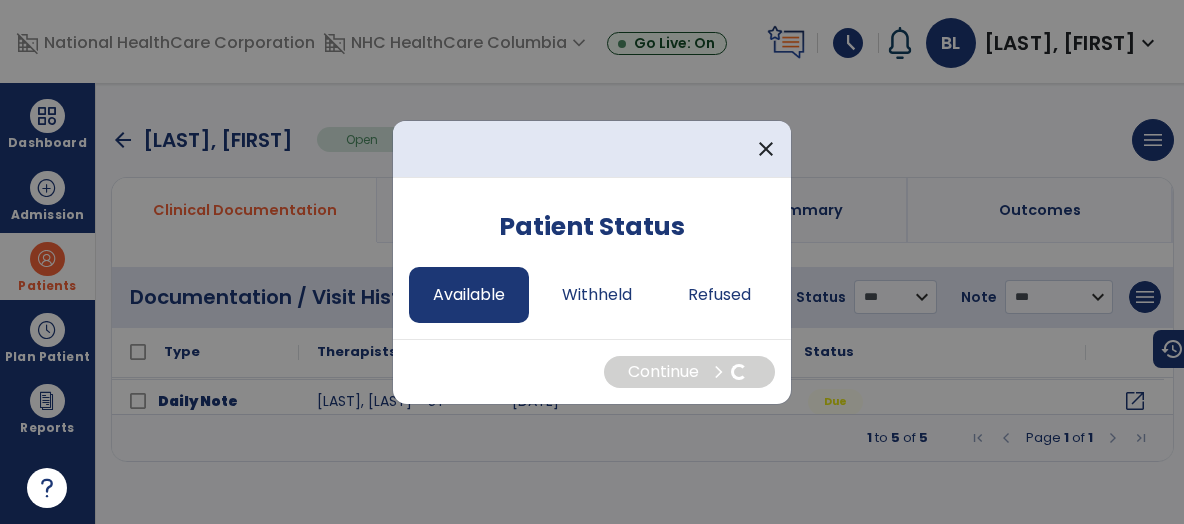 select on "*" 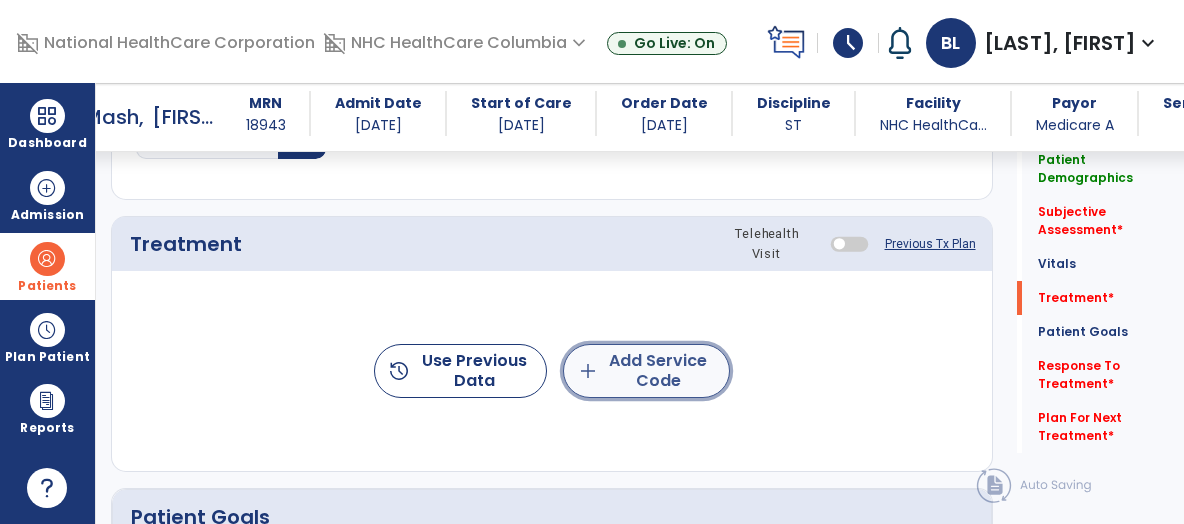 click on "add  Add Service Code" 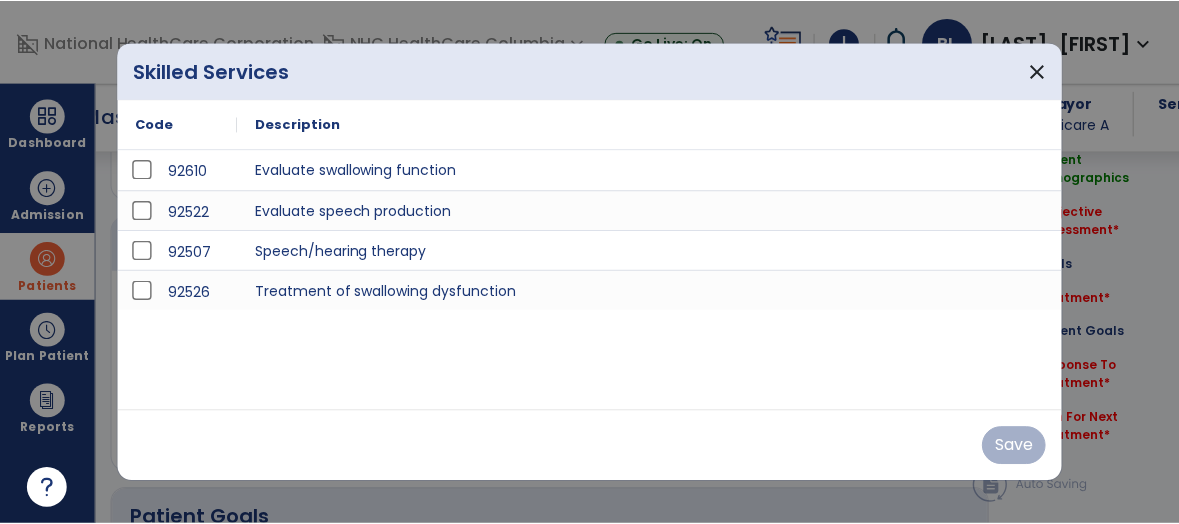 scroll, scrollTop: 1073, scrollLeft: 0, axis: vertical 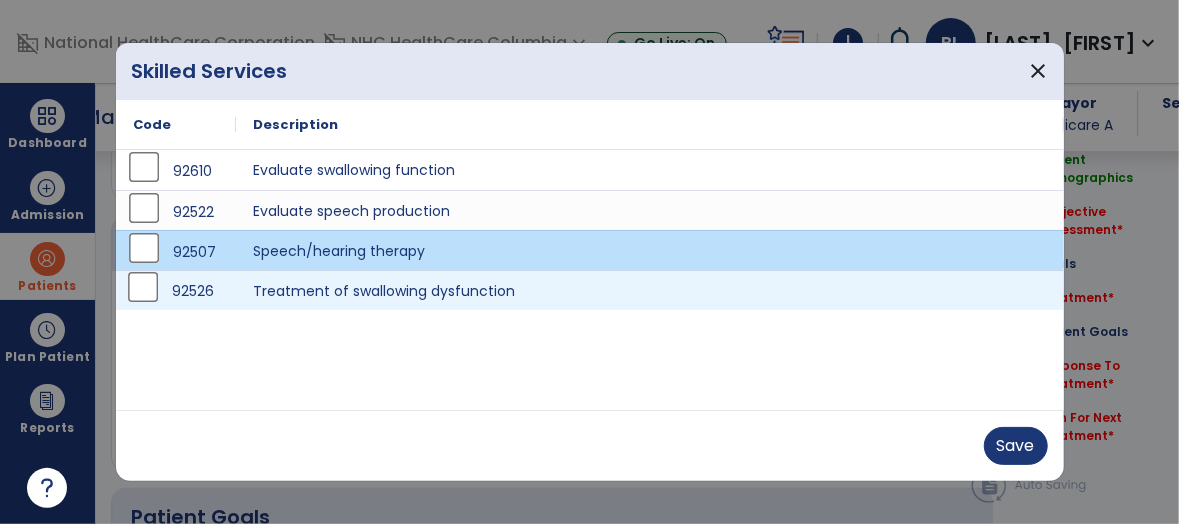 click on "92526" at bounding box center (176, 291) 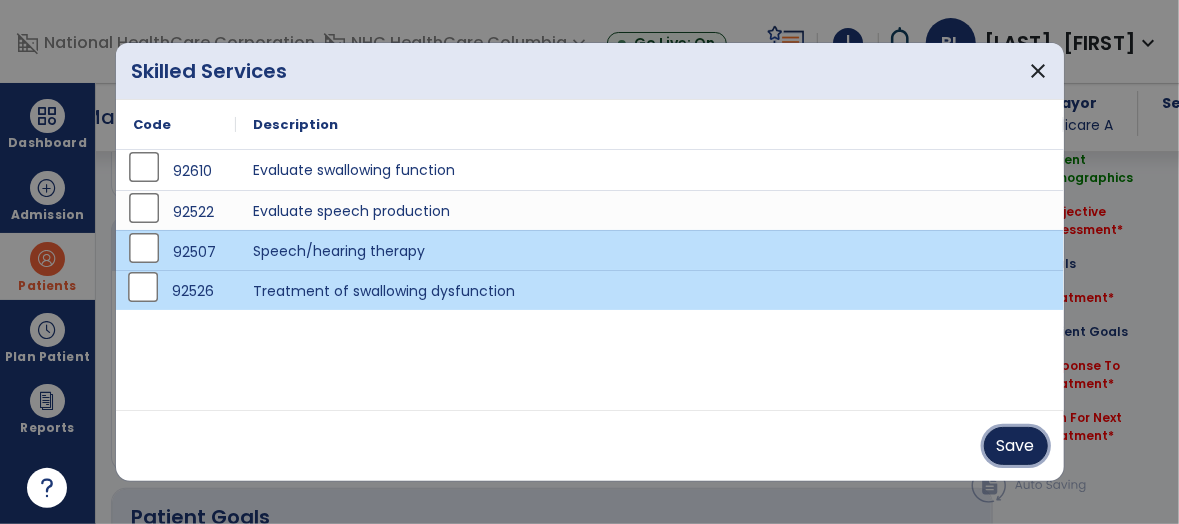 click on "Save" at bounding box center [1016, 446] 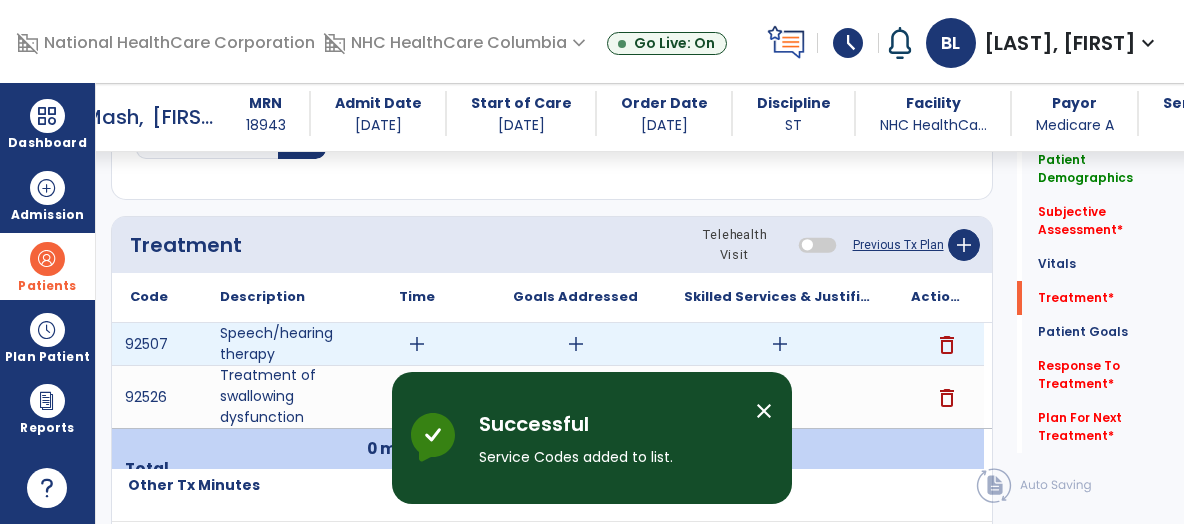 click on "add" at bounding box center [417, 344] 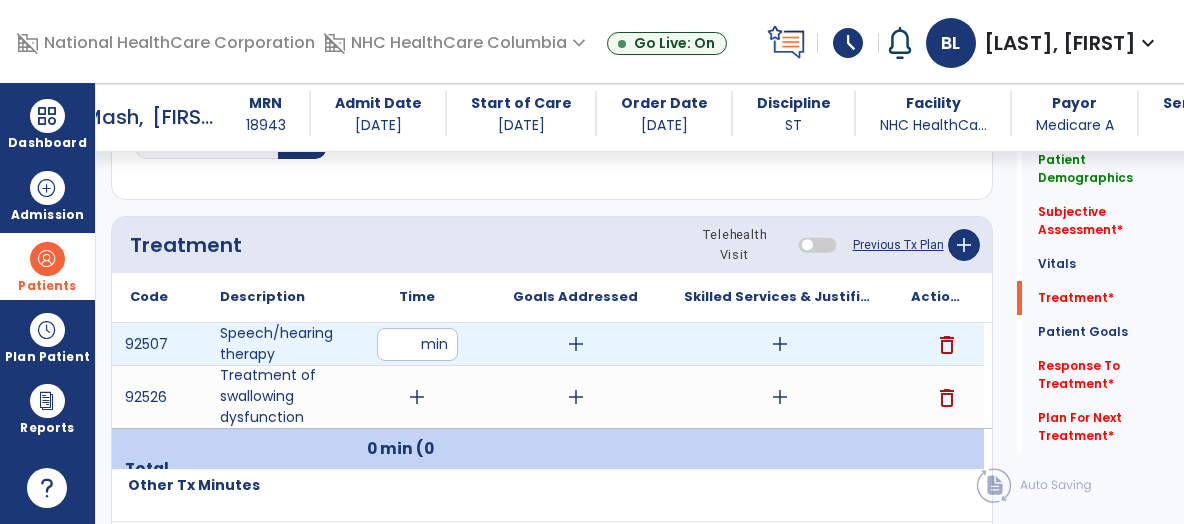 type on "**" 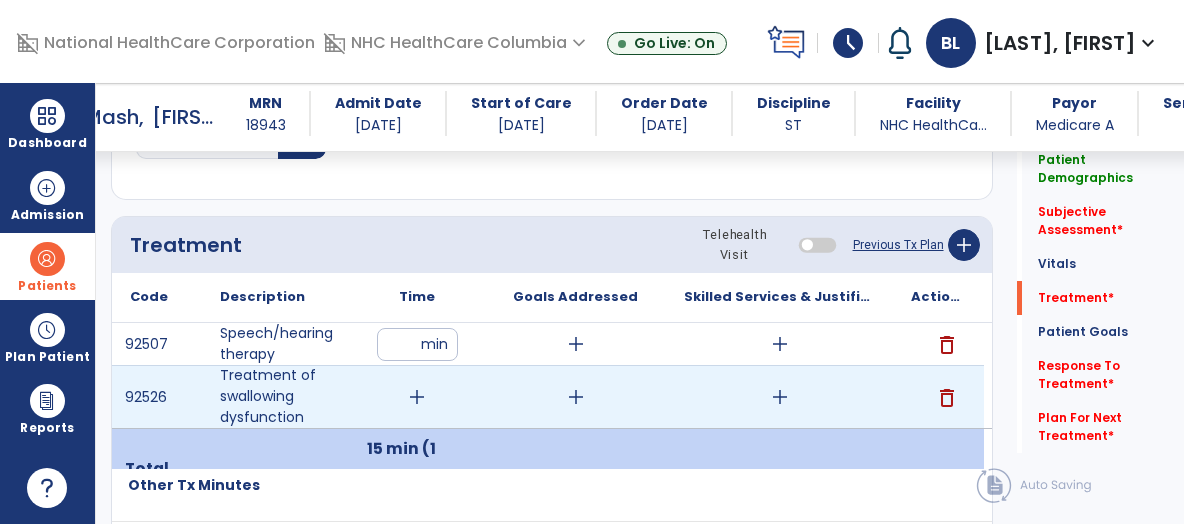click on "add" at bounding box center [417, 397] 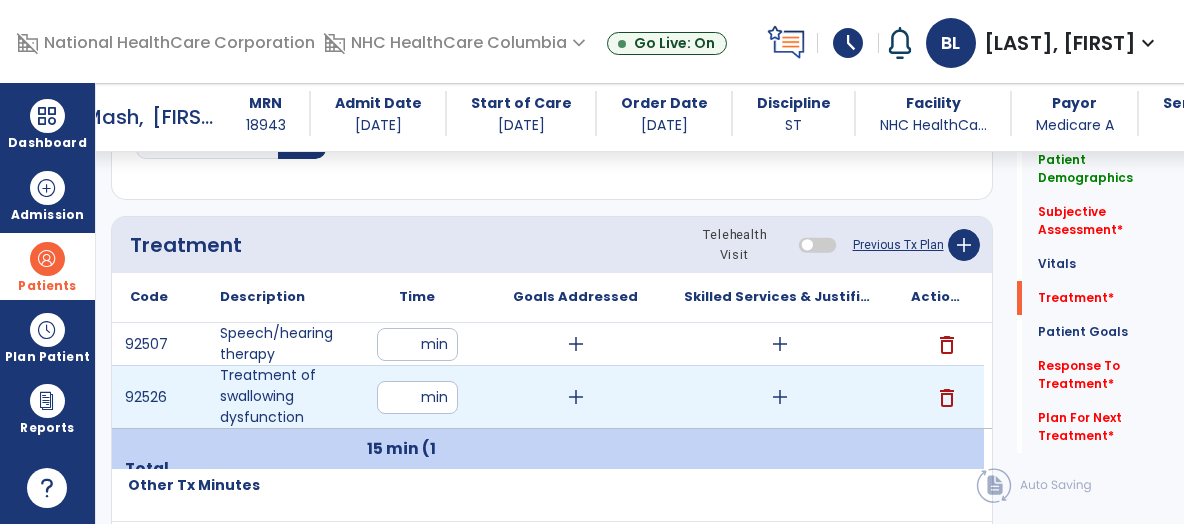 type on "**" 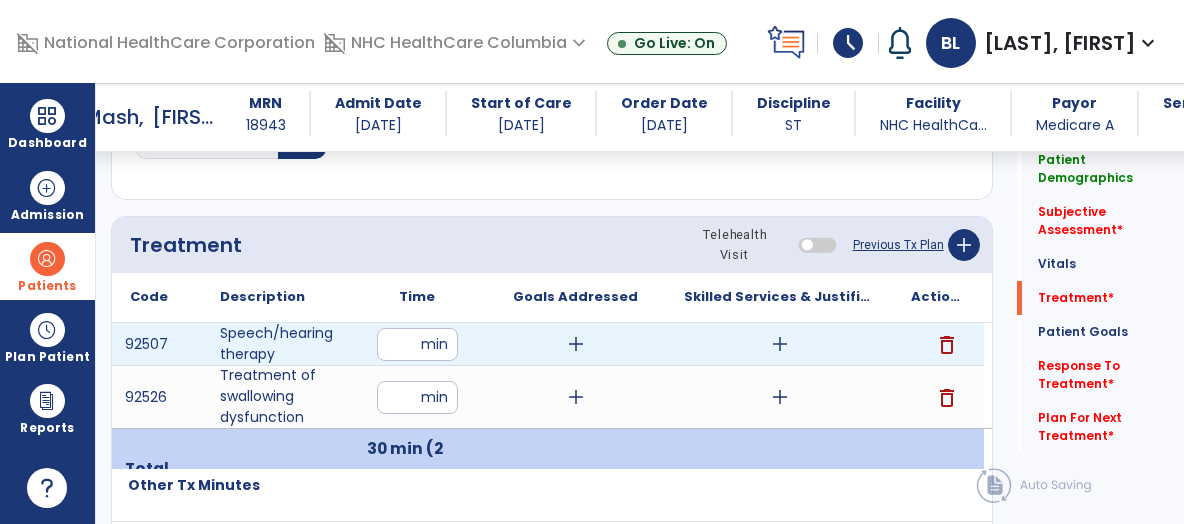 click on "add" at bounding box center [576, 344] 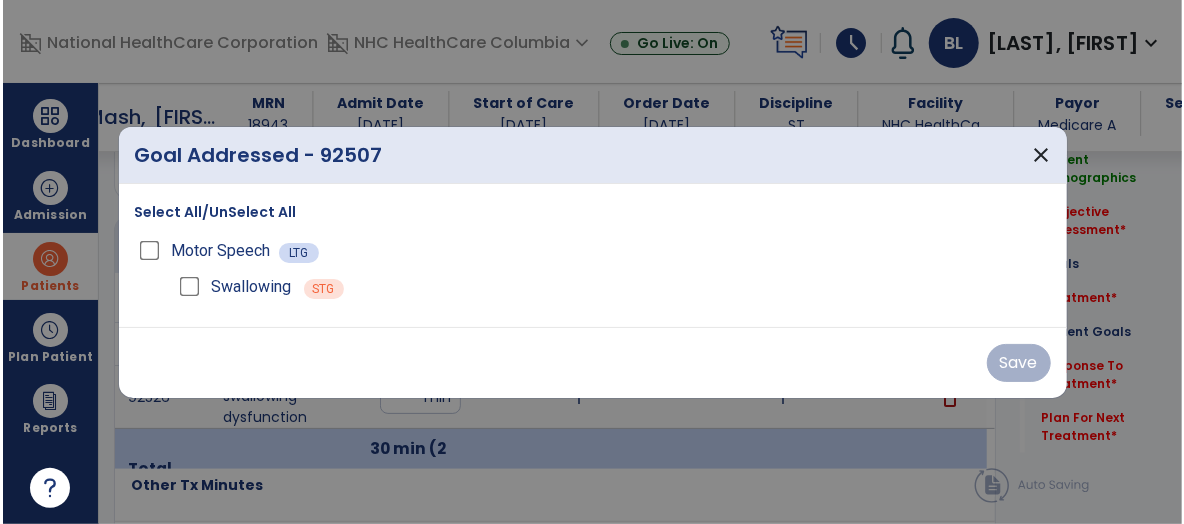 scroll, scrollTop: 1073, scrollLeft: 0, axis: vertical 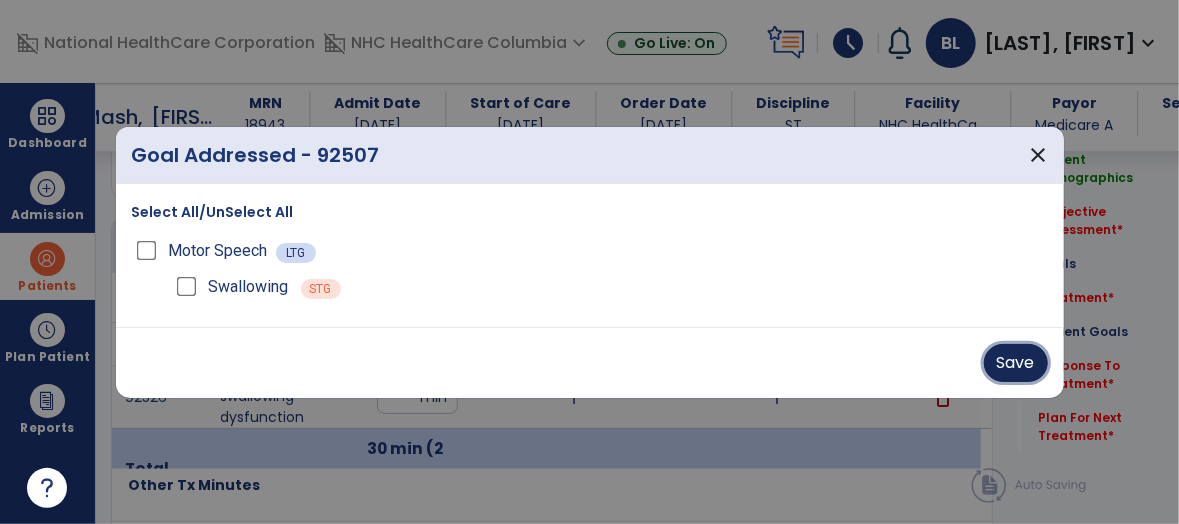 click on "Save" at bounding box center [1016, 363] 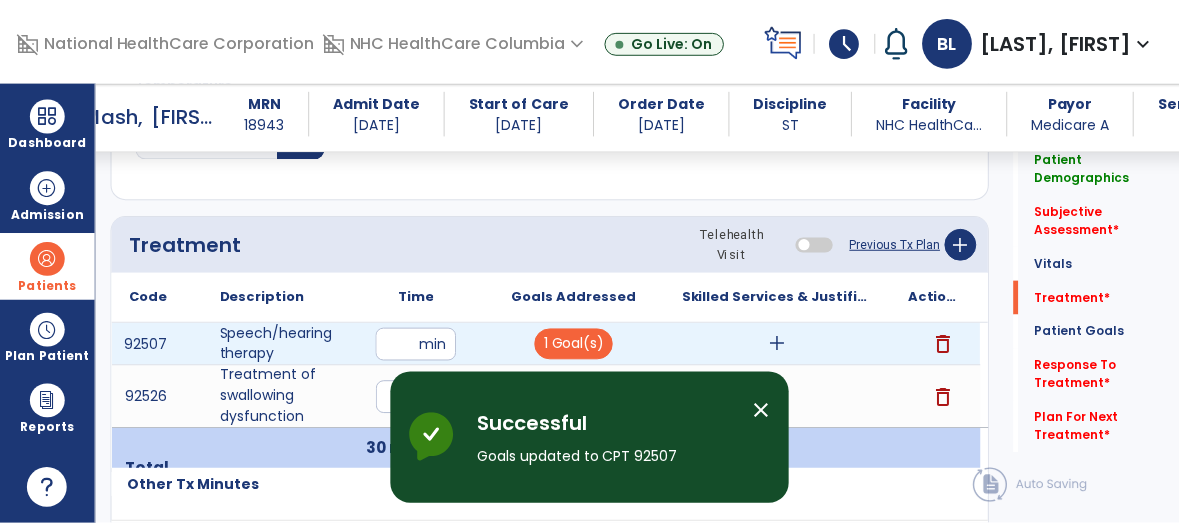 scroll, scrollTop: 1169, scrollLeft: 0, axis: vertical 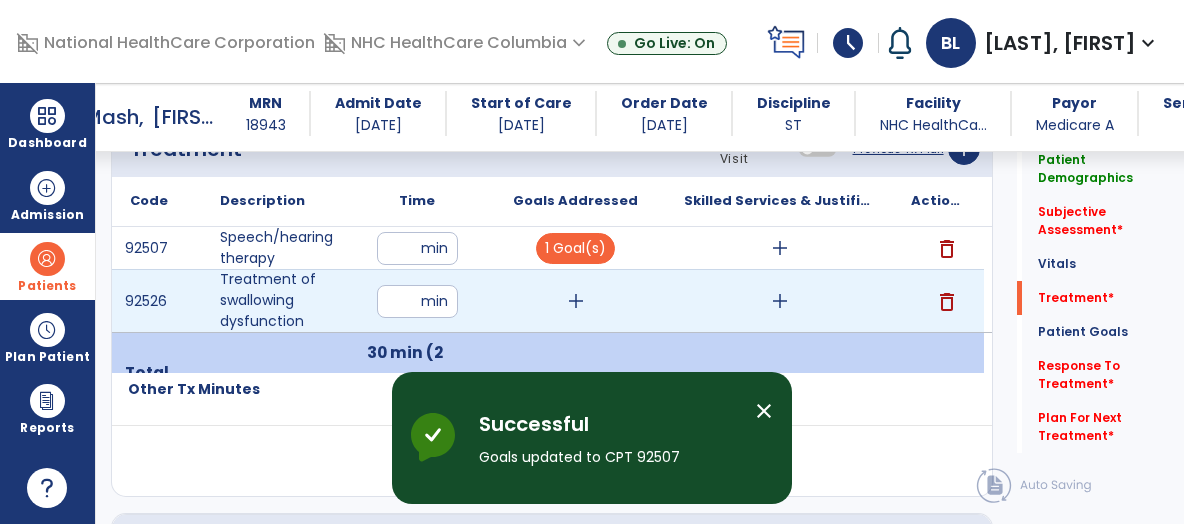 click on "add" at bounding box center [576, 301] 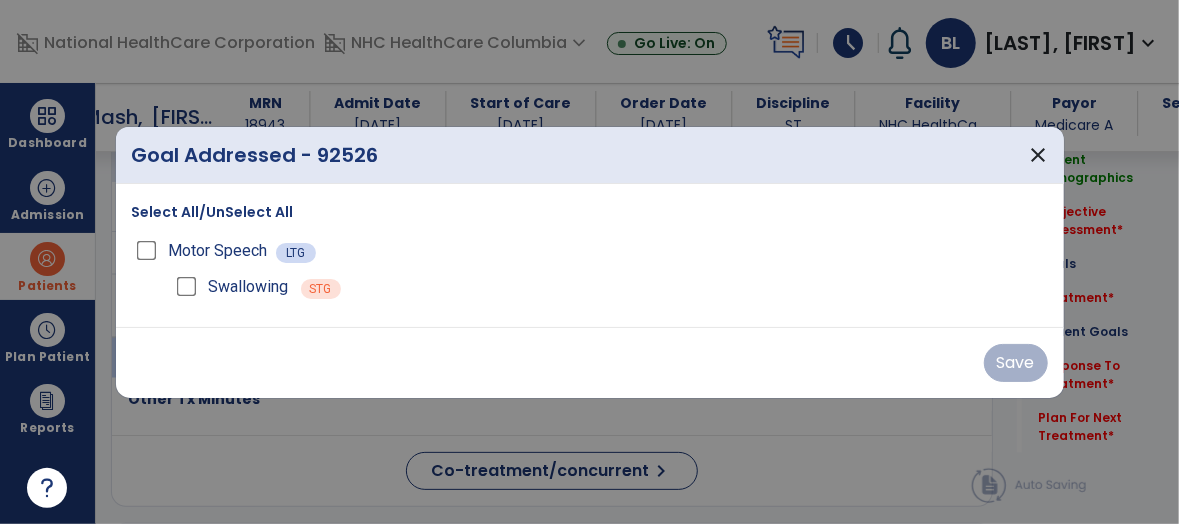 scroll, scrollTop: 1169, scrollLeft: 0, axis: vertical 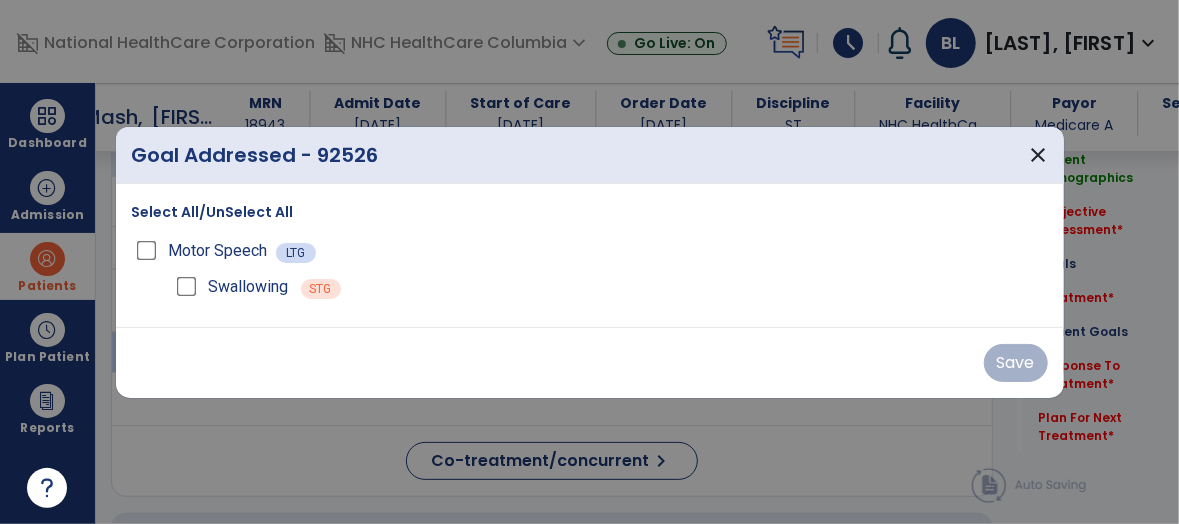 click on "Swallowing" at bounding box center [230, 287] 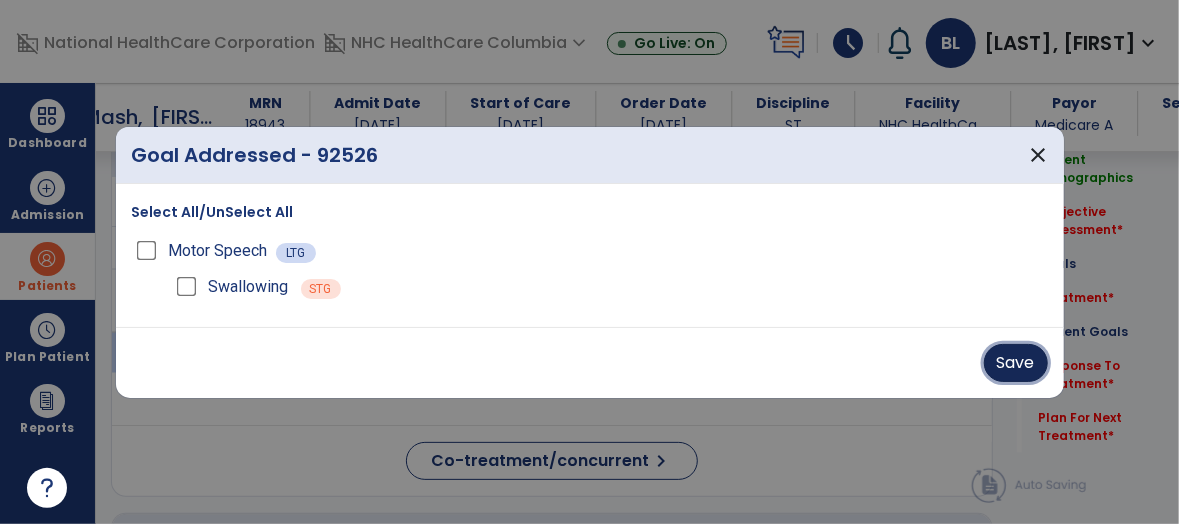 click on "Save" at bounding box center (1016, 363) 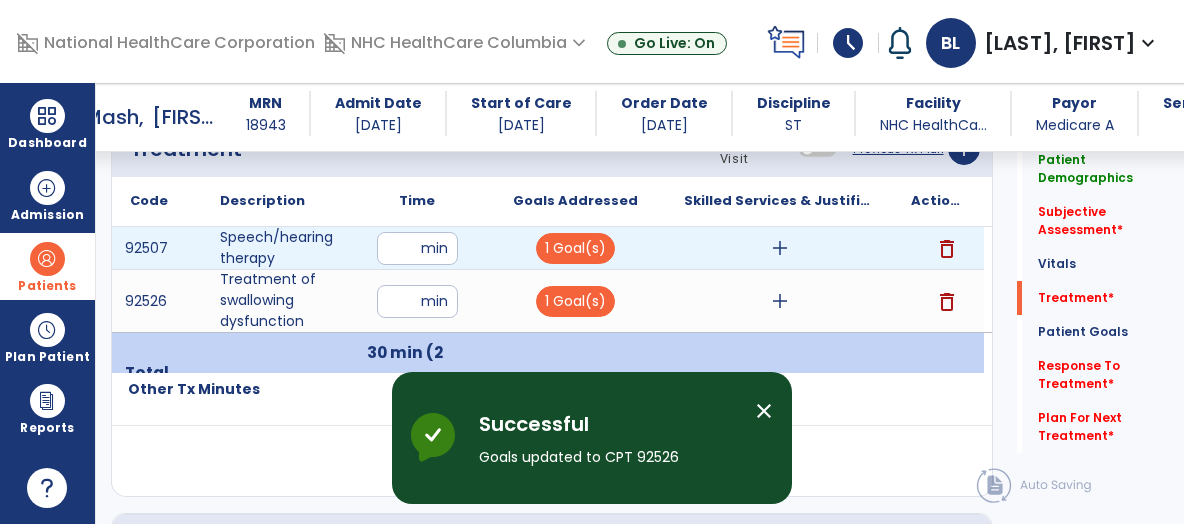 click on "add" at bounding box center (780, 248) 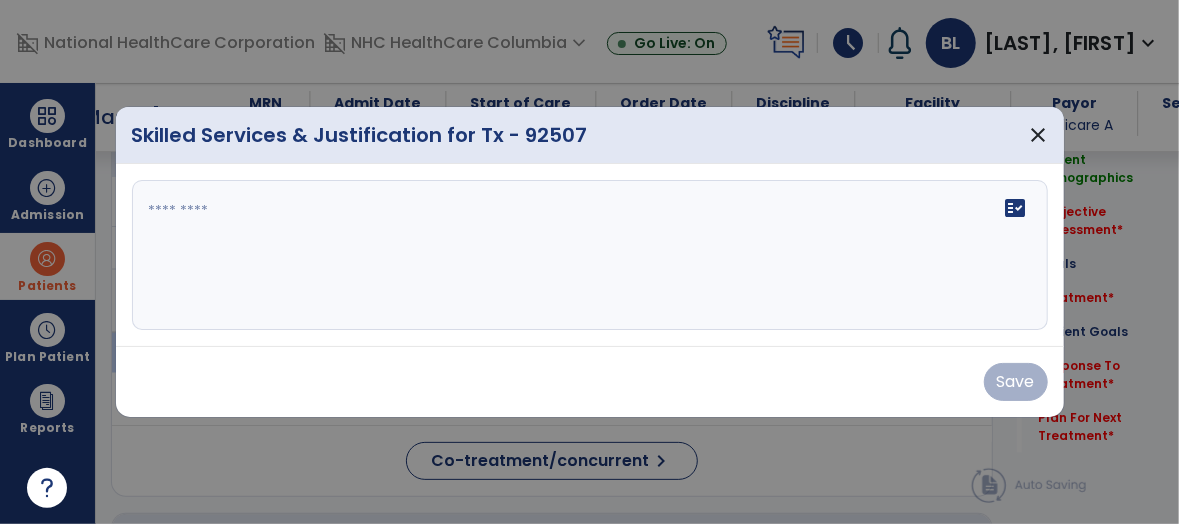 scroll, scrollTop: 1169, scrollLeft: 0, axis: vertical 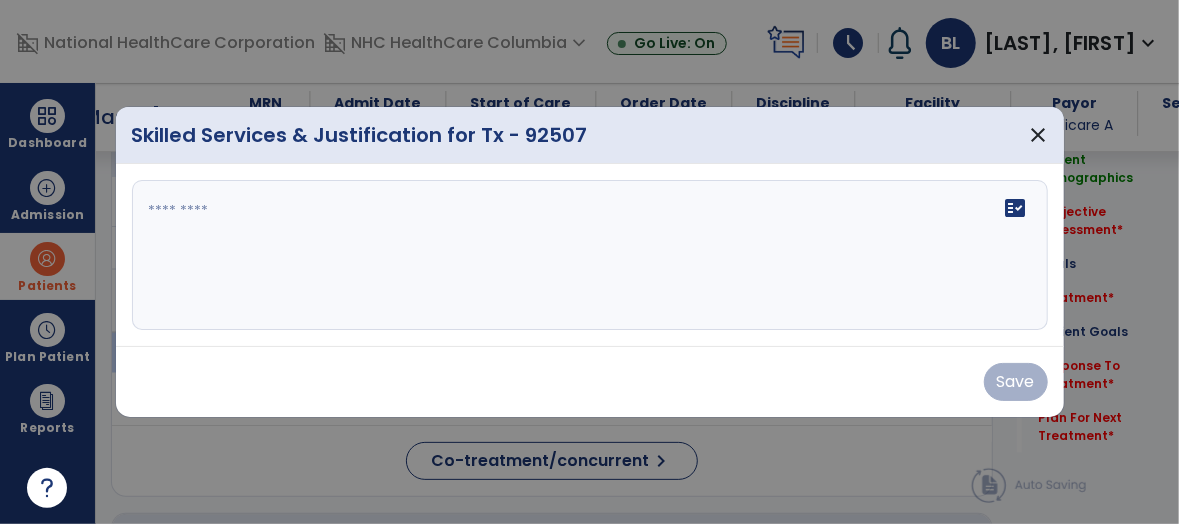 click at bounding box center [590, 255] 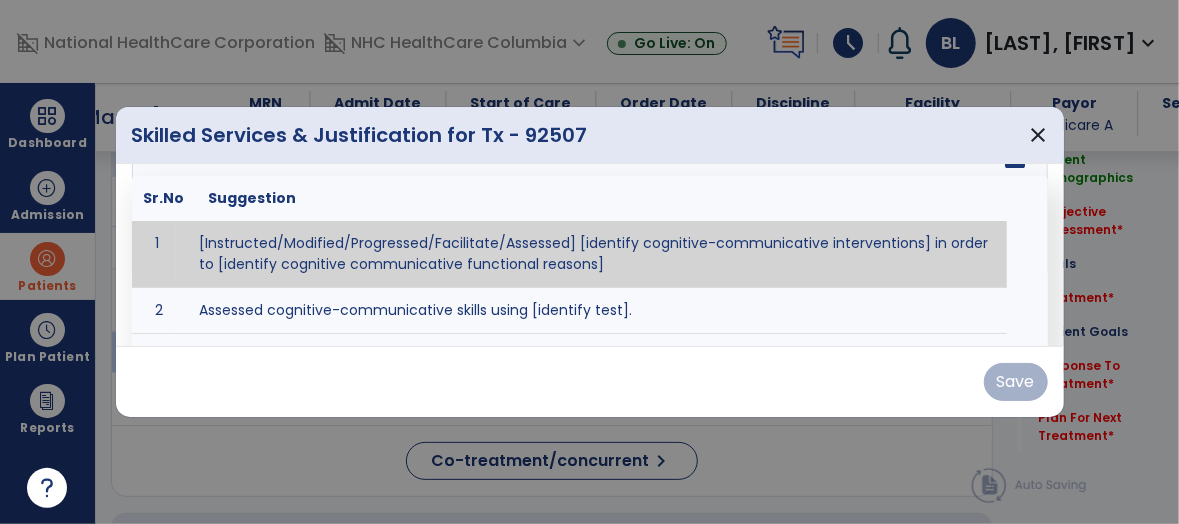 scroll, scrollTop: 0, scrollLeft: 0, axis: both 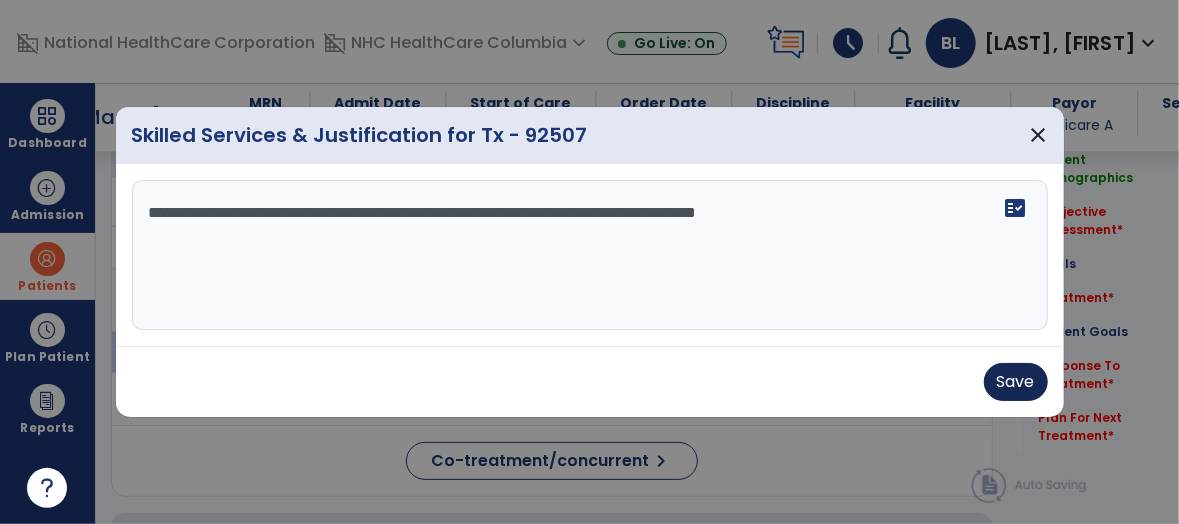 type on "**********" 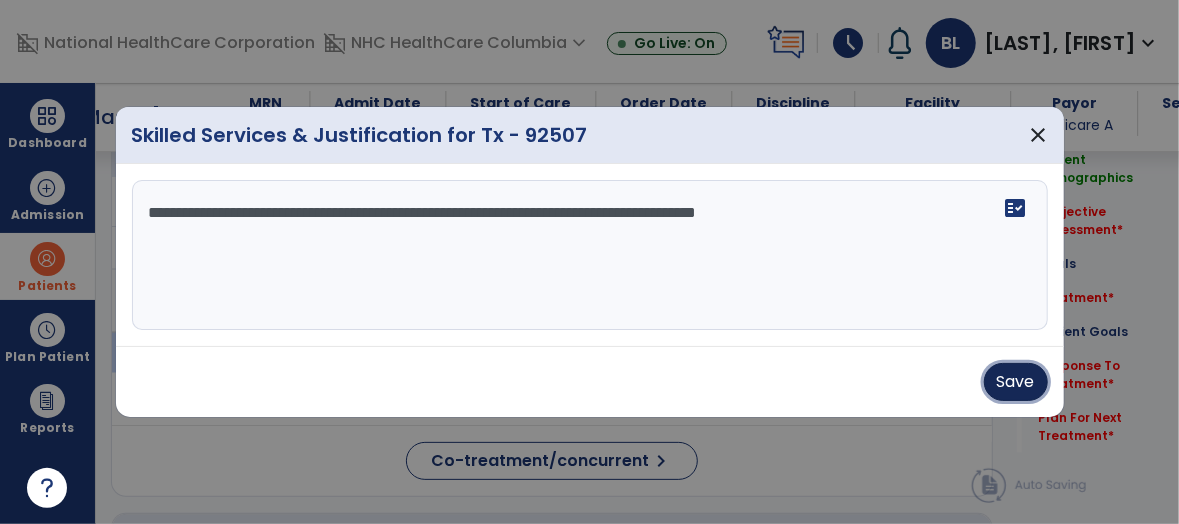 click on "Save" at bounding box center (1016, 382) 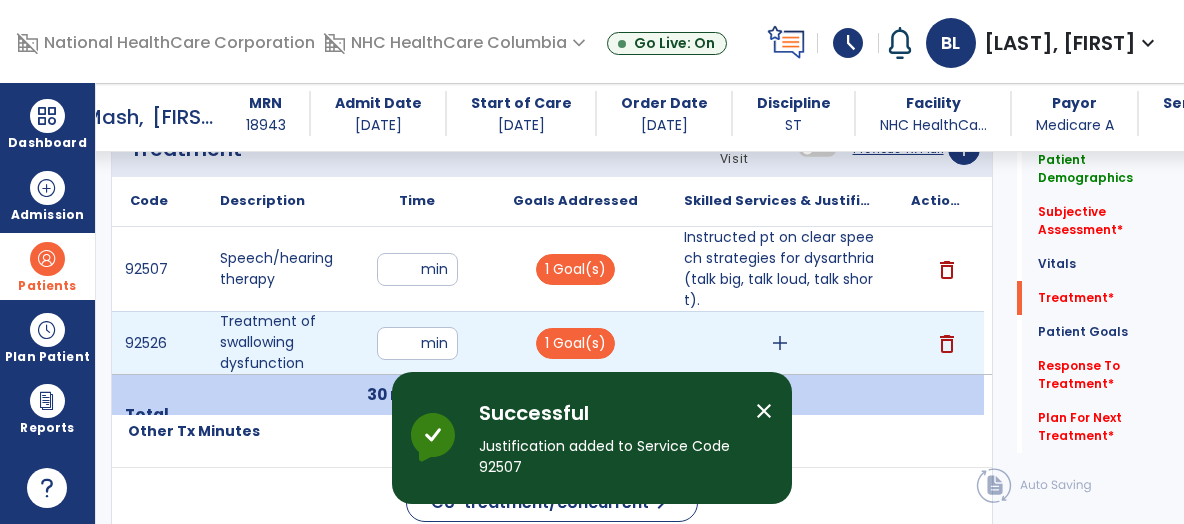 click on "add" at bounding box center (780, 343) 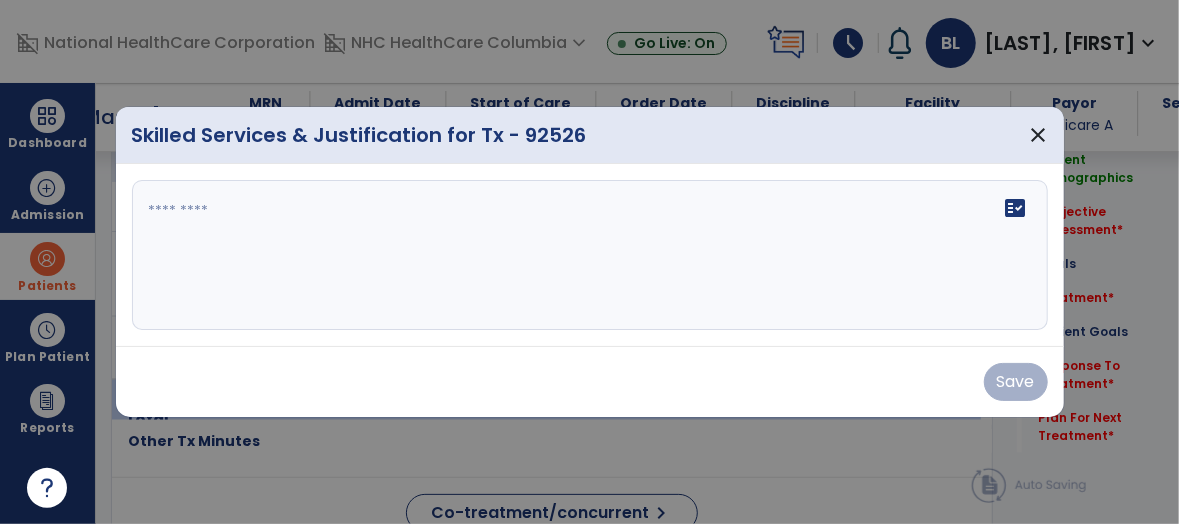 scroll, scrollTop: 1169, scrollLeft: 0, axis: vertical 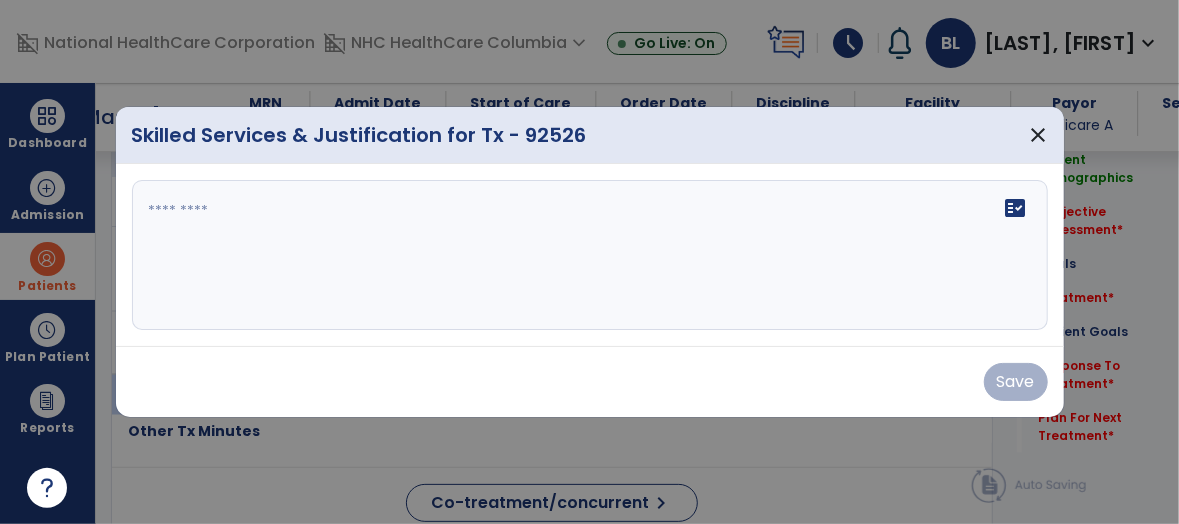 click on "fact_check" at bounding box center [590, 255] 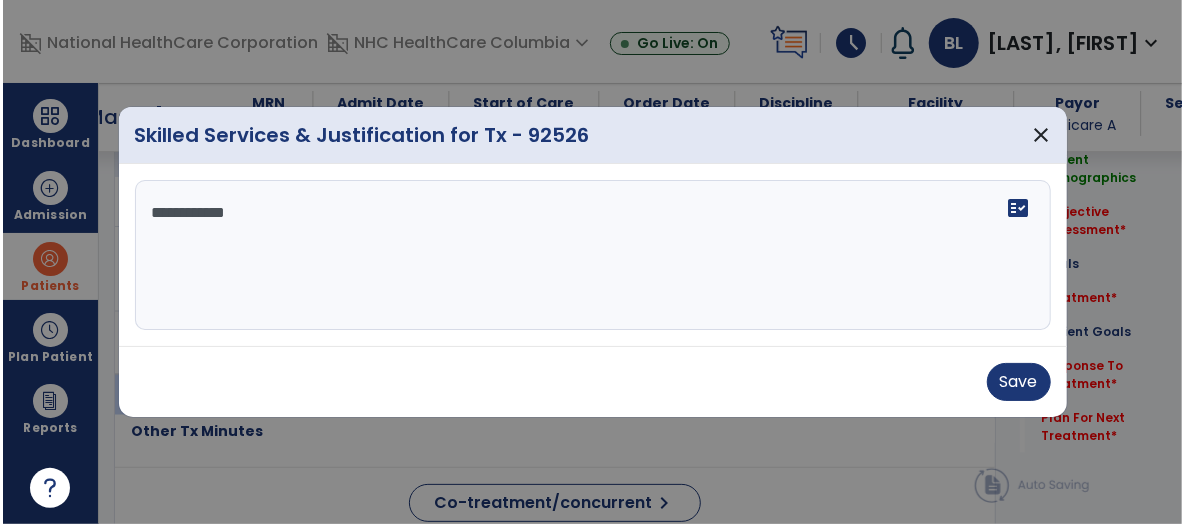 scroll, scrollTop: 0, scrollLeft: 0, axis: both 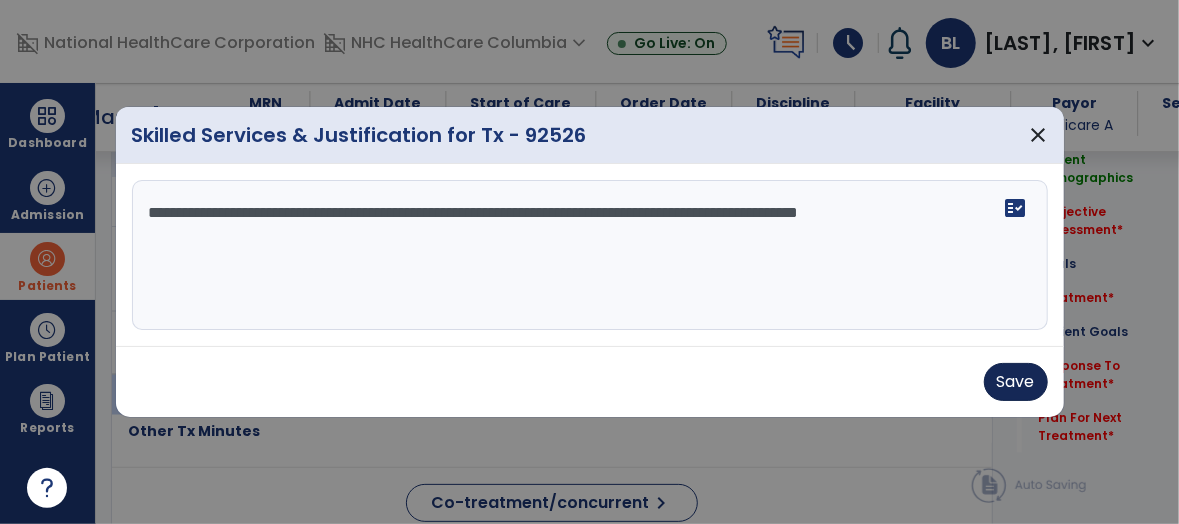 type on "**********" 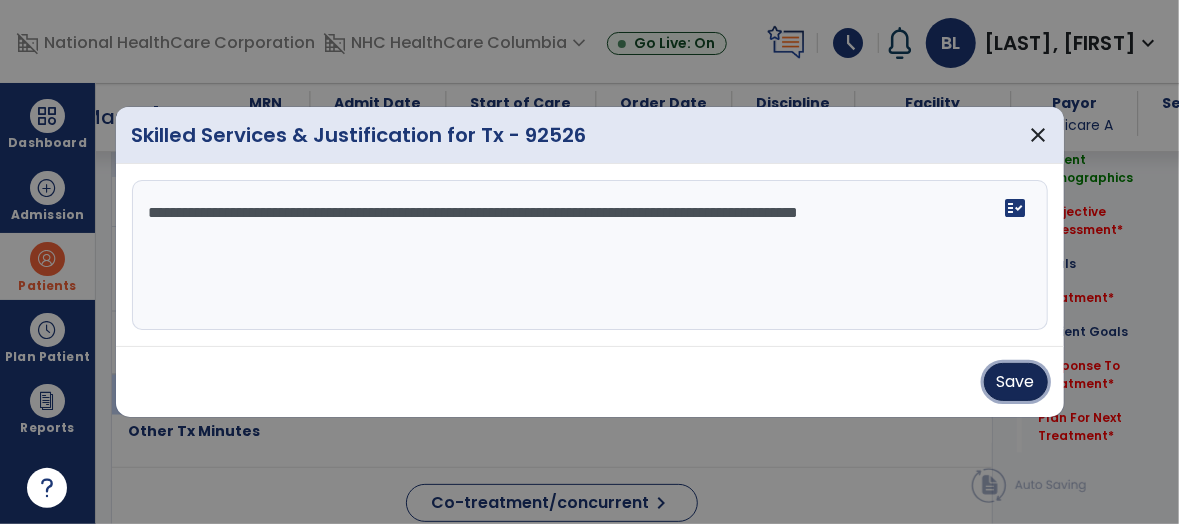 click on "Save" at bounding box center [1016, 382] 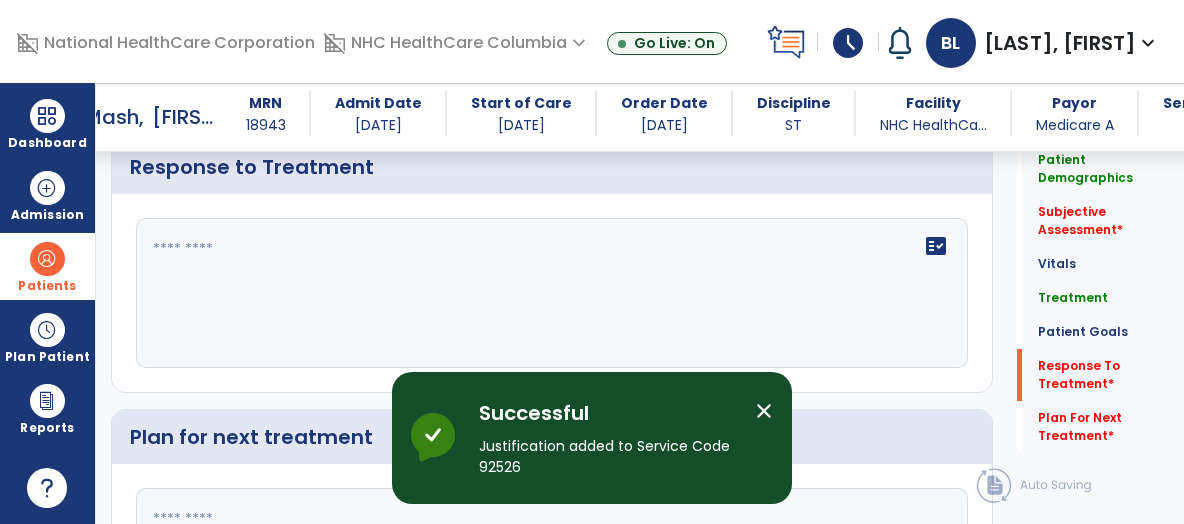 scroll, scrollTop: 2348, scrollLeft: 0, axis: vertical 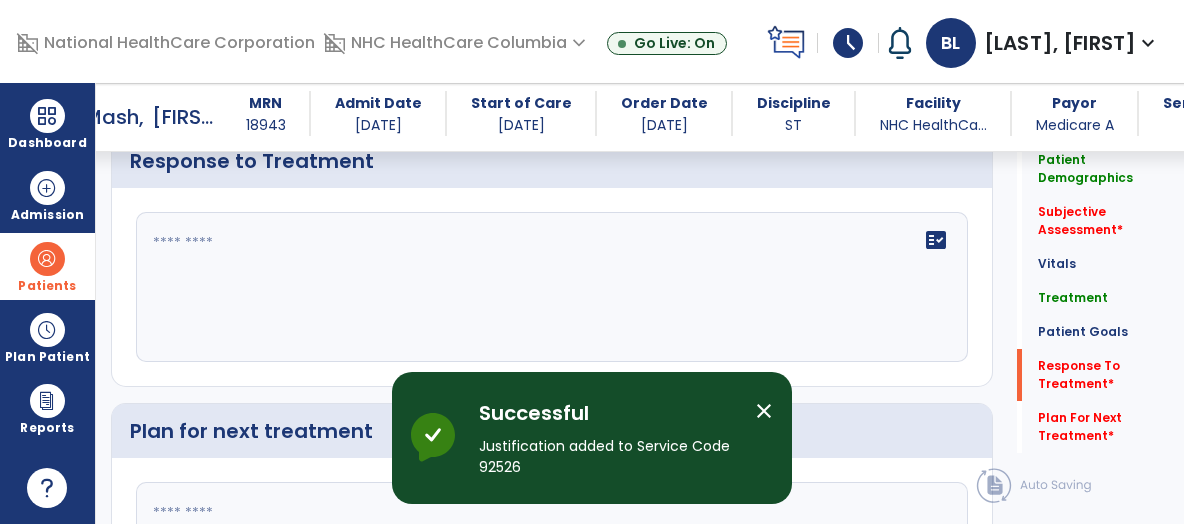 click on "fact_check" 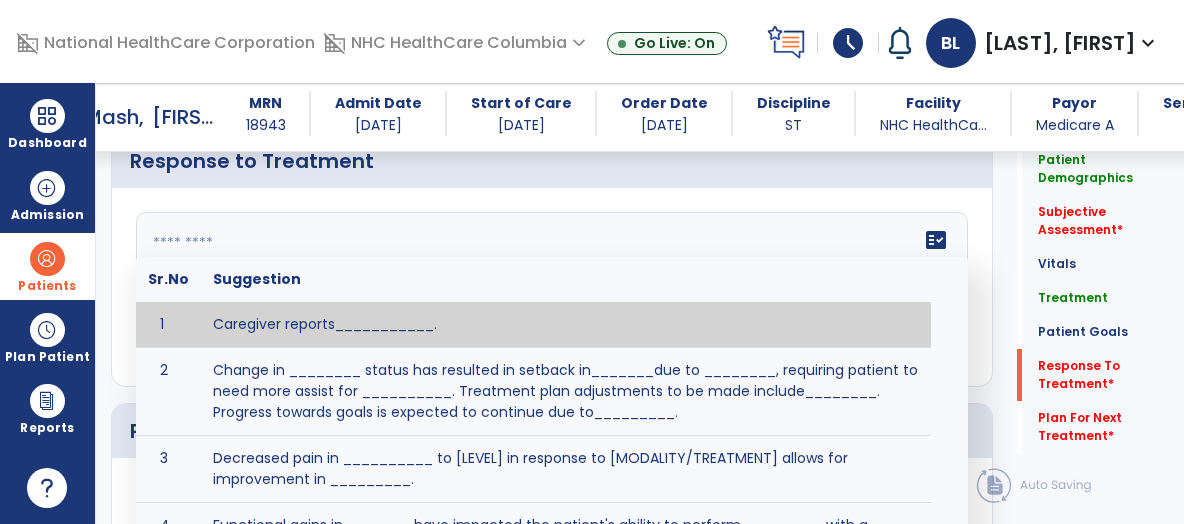 click 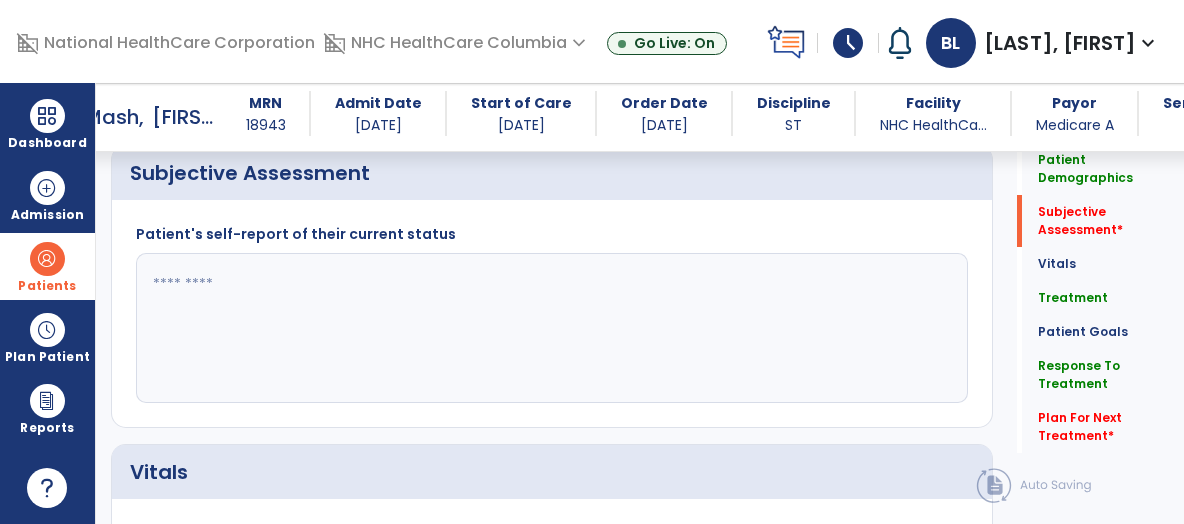 scroll, scrollTop: 341, scrollLeft: 0, axis: vertical 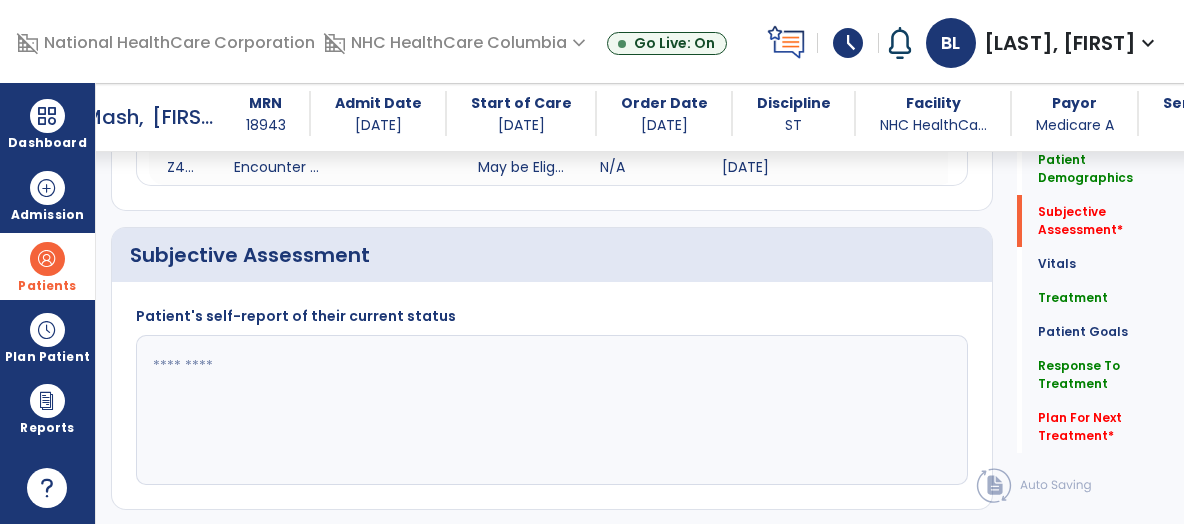type on "**********" 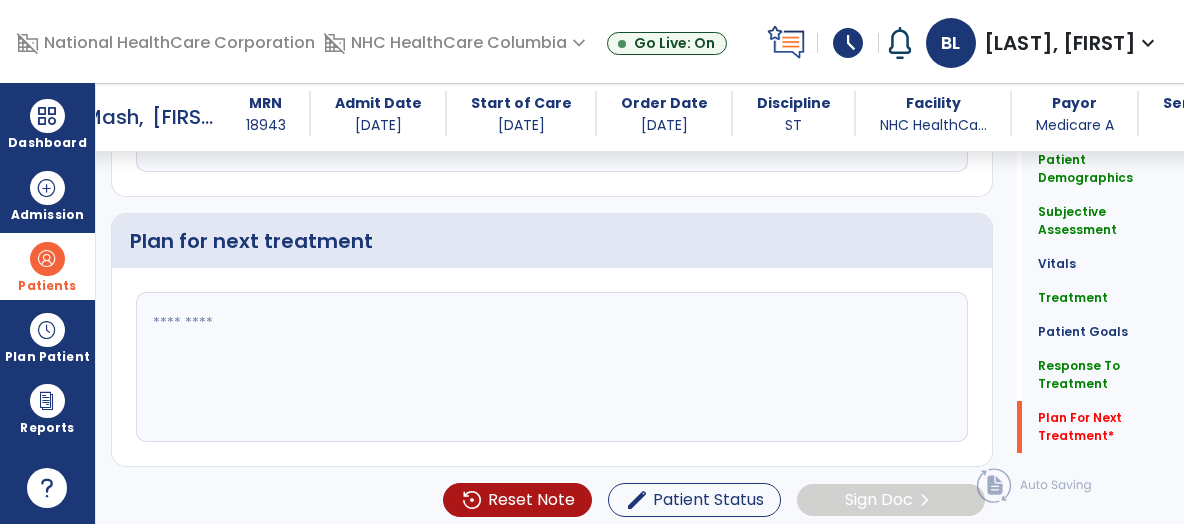 scroll, scrollTop: 2538, scrollLeft: 0, axis: vertical 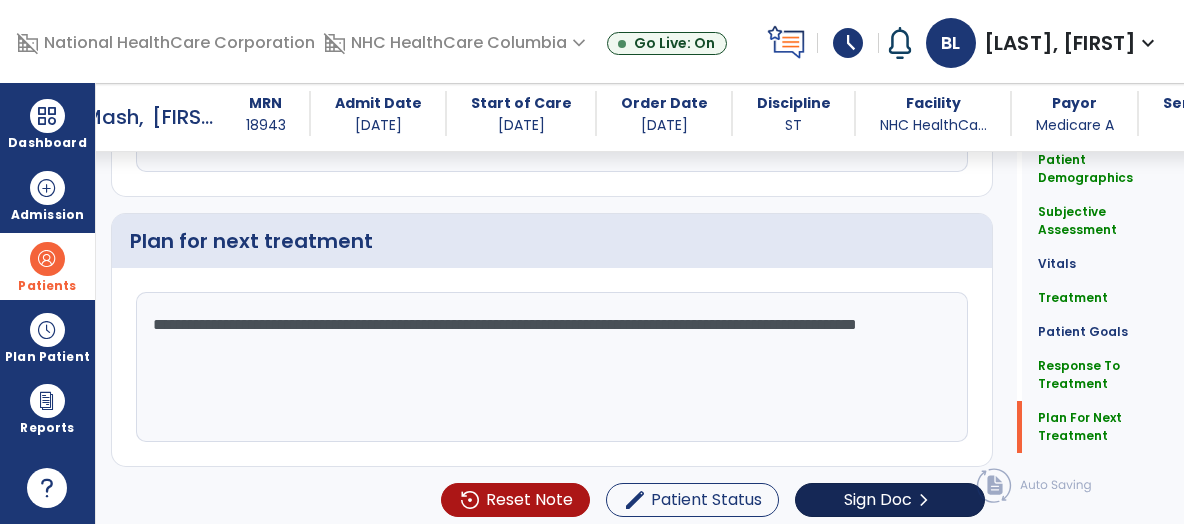 type on "**********" 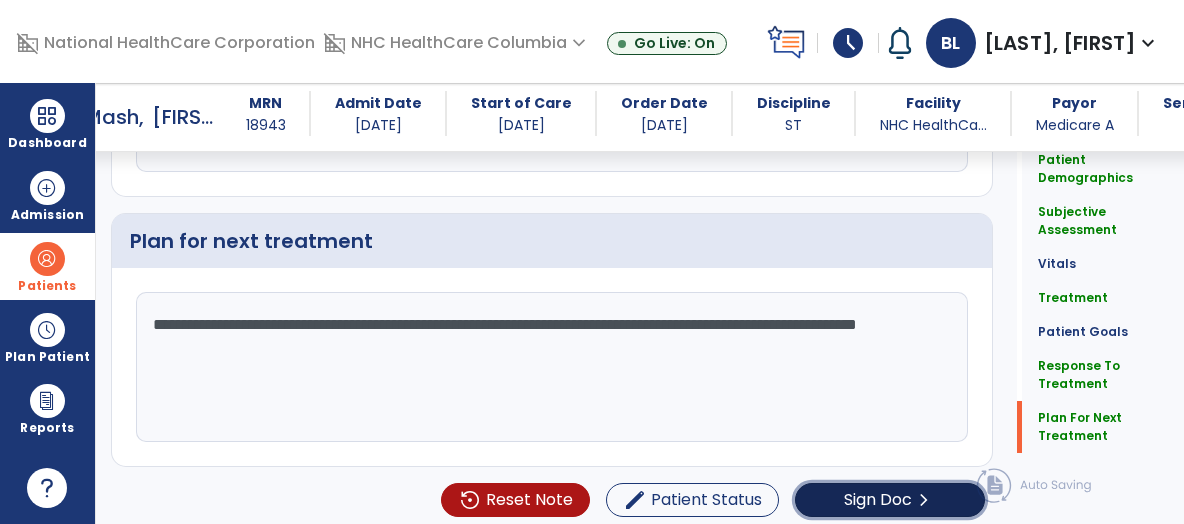 click on "chevron_right" 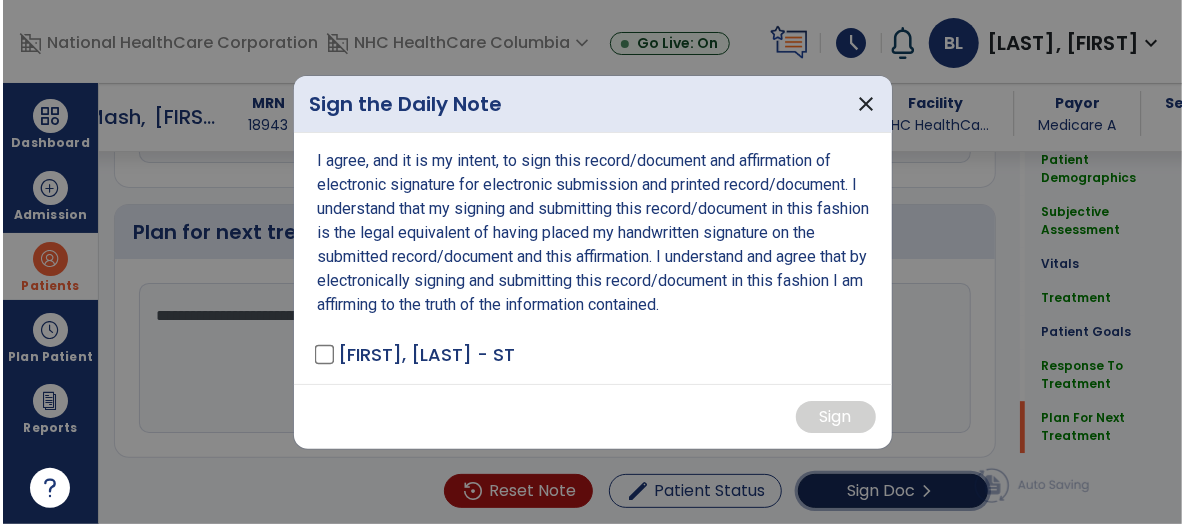 scroll, scrollTop: 2538, scrollLeft: 0, axis: vertical 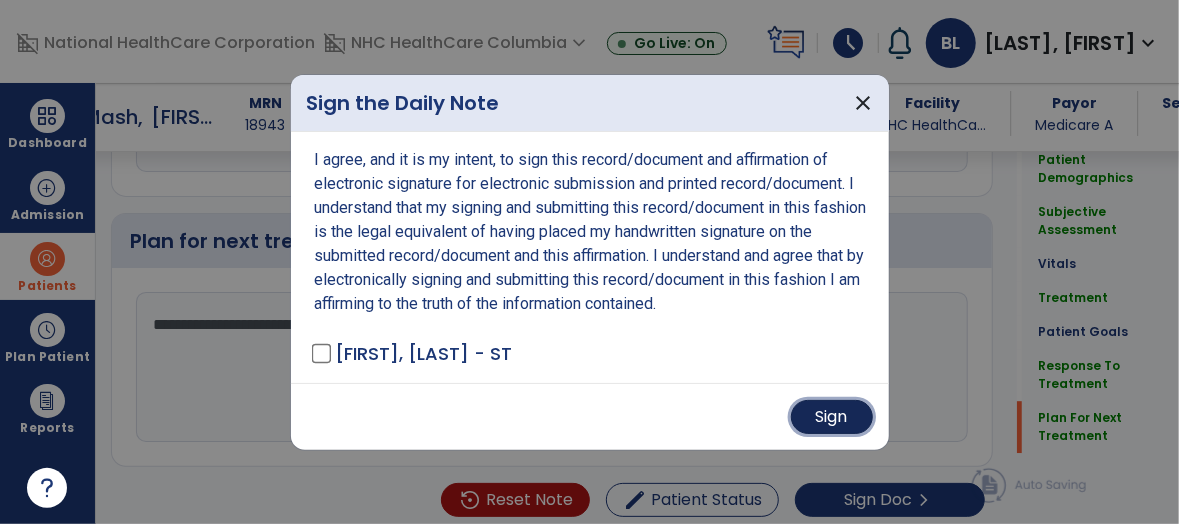 click on "Sign" at bounding box center (832, 417) 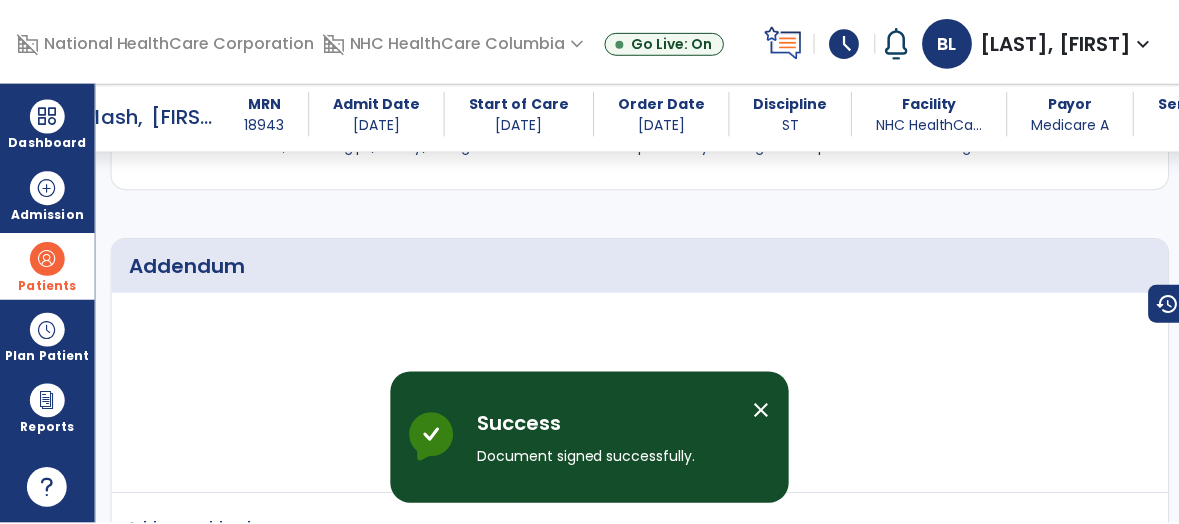 scroll, scrollTop: 3692, scrollLeft: 0, axis: vertical 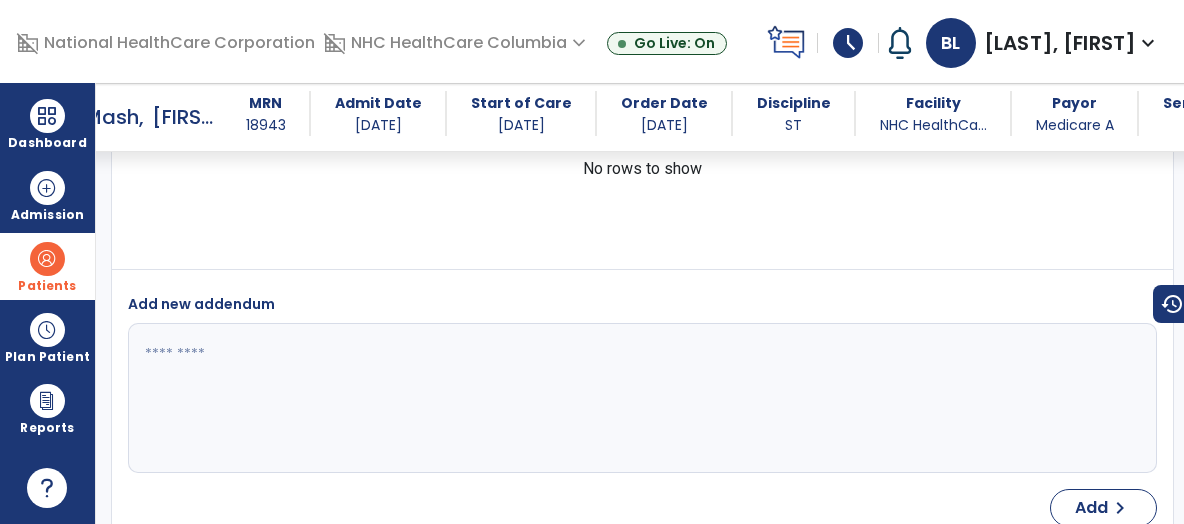 click on "schedule" at bounding box center [848, 43] 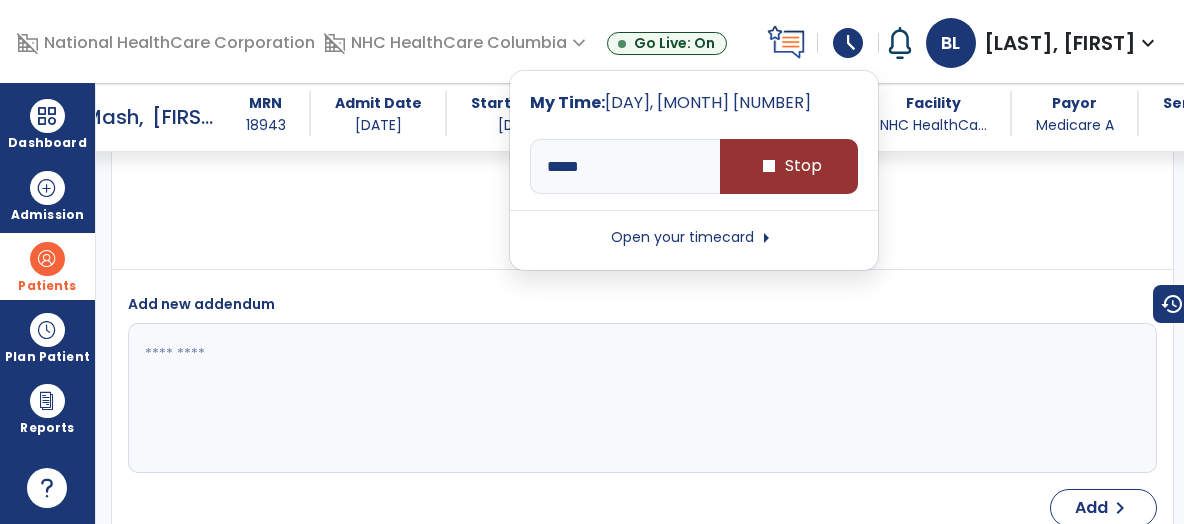 click on "stop  Stop" at bounding box center [789, 166] 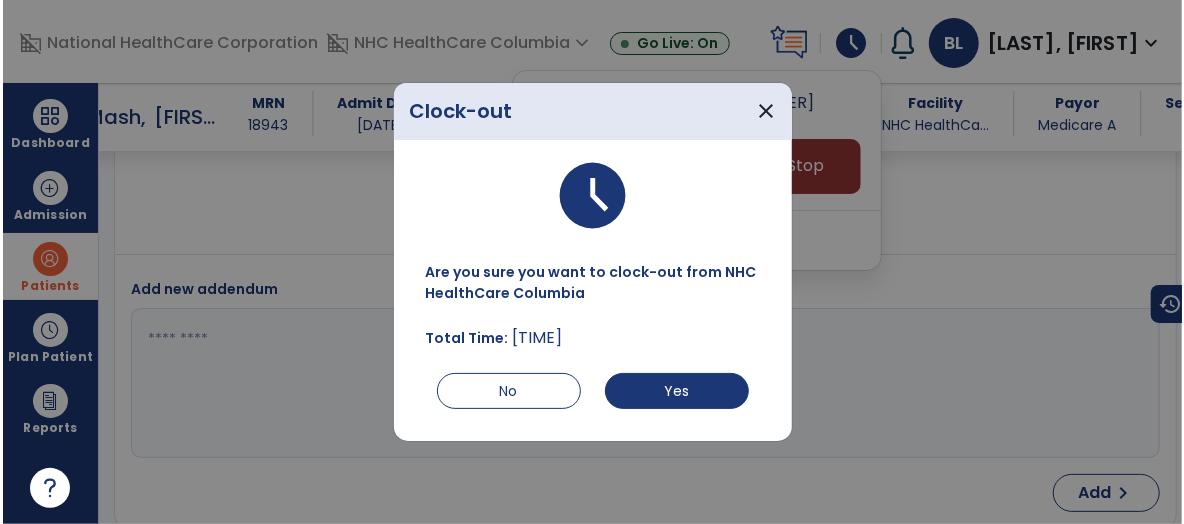scroll, scrollTop: 3692, scrollLeft: 0, axis: vertical 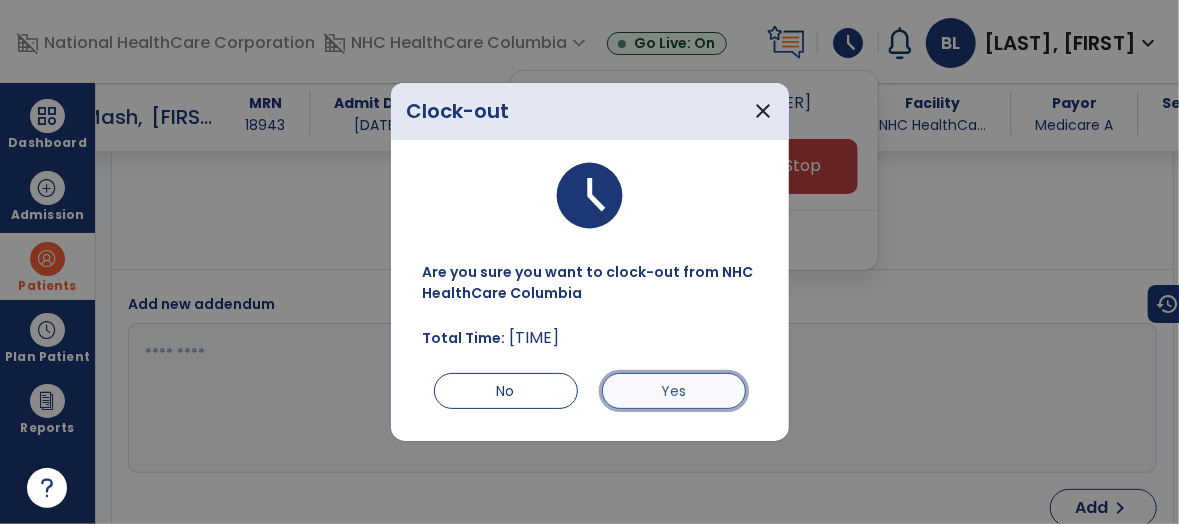 type on "*****" 